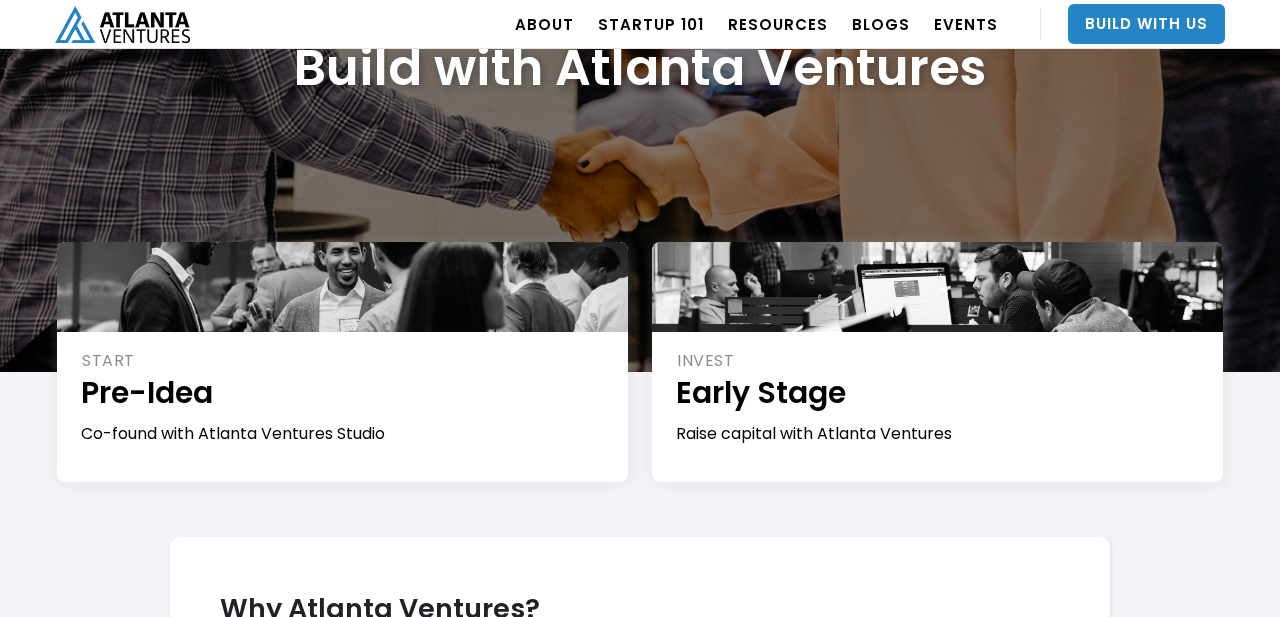 scroll, scrollTop: 0, scrollLeft: 0, axis: both 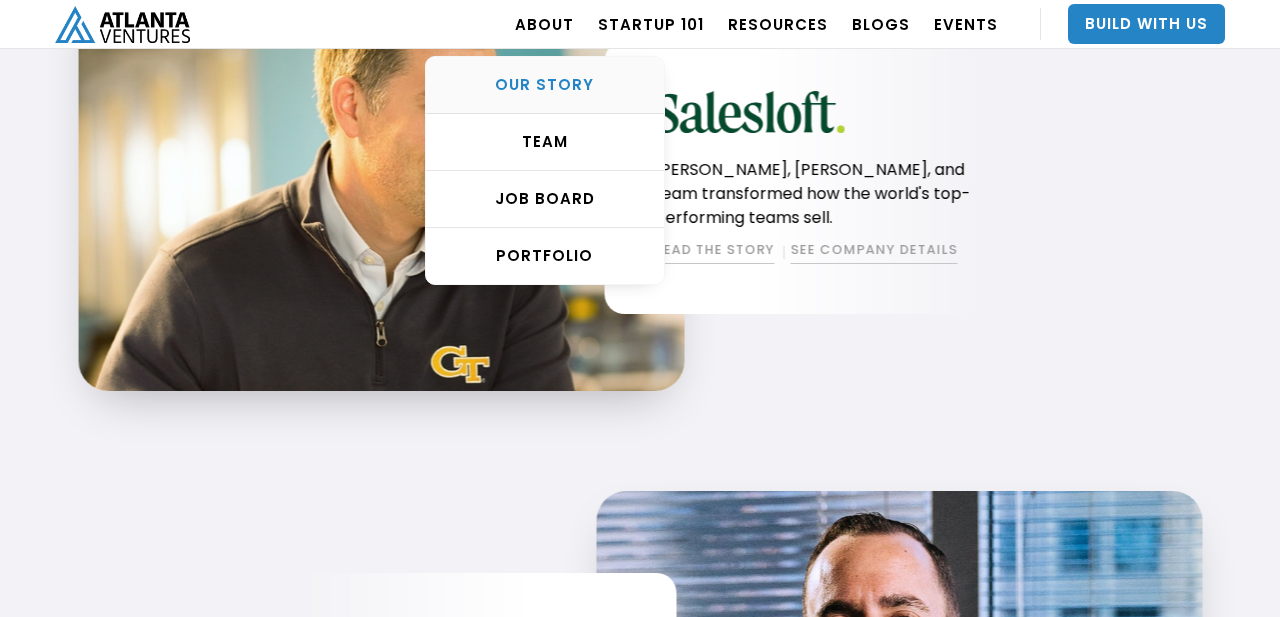 click on "OUR STORY" at bounding box center (545, 85) 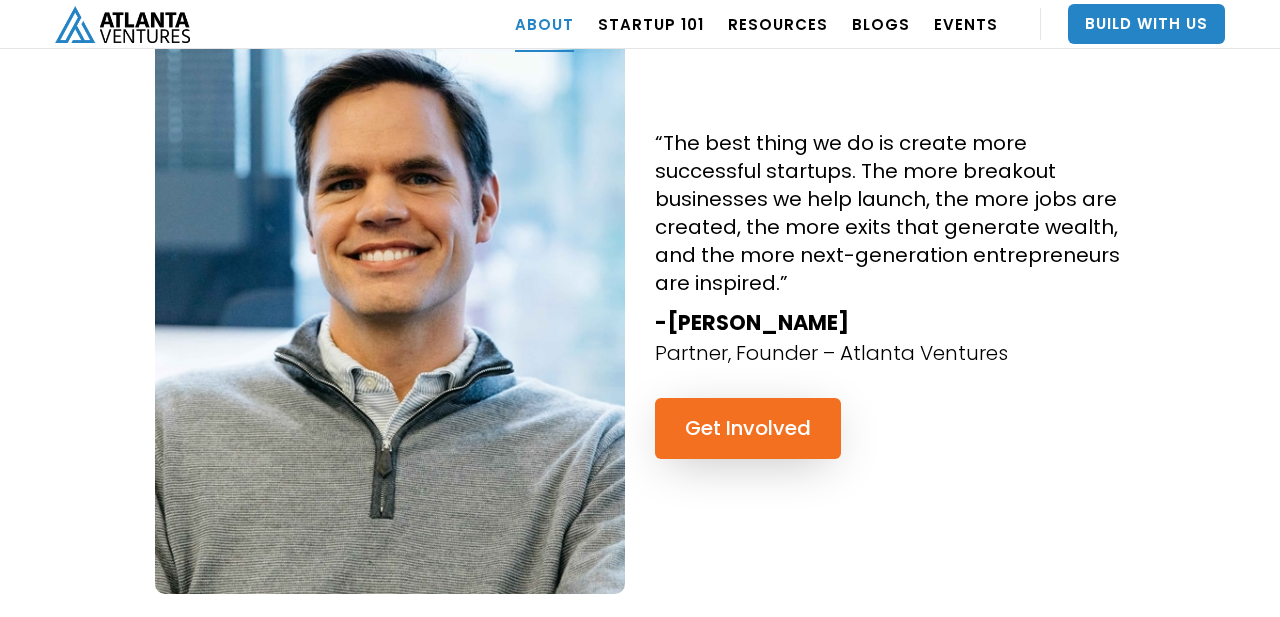 scroll, scrollTop: 1964, scrollLeft: 0, axis: vertical 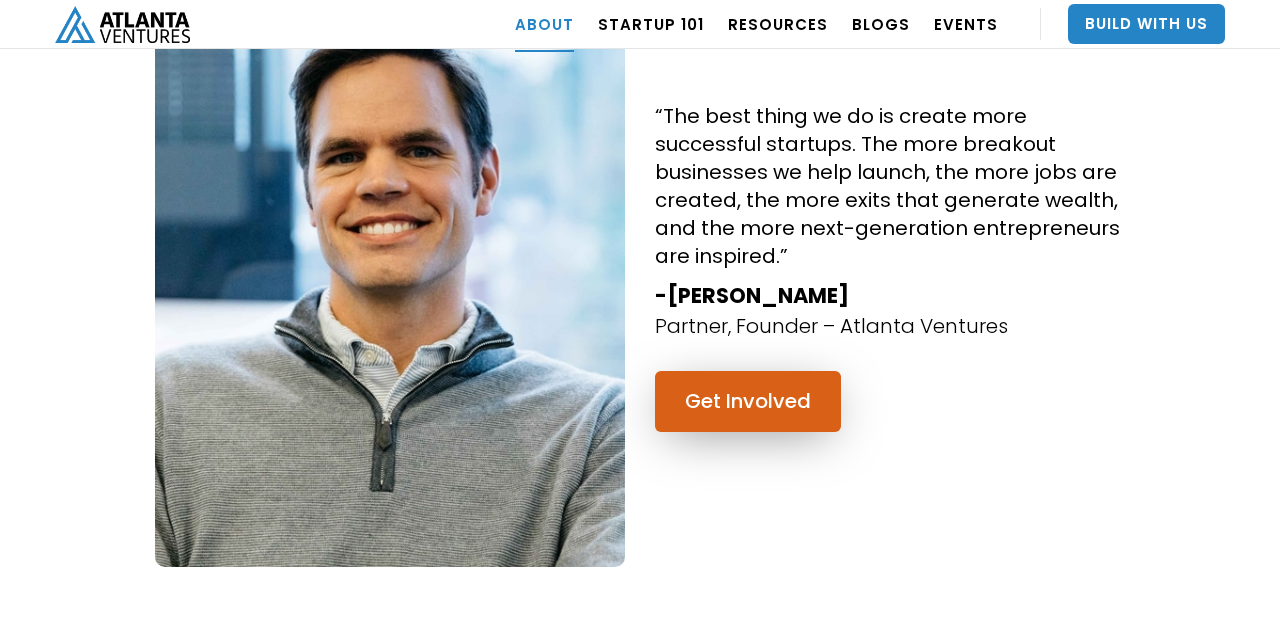 click on "Get Involved" at bounding box center [748, 401] 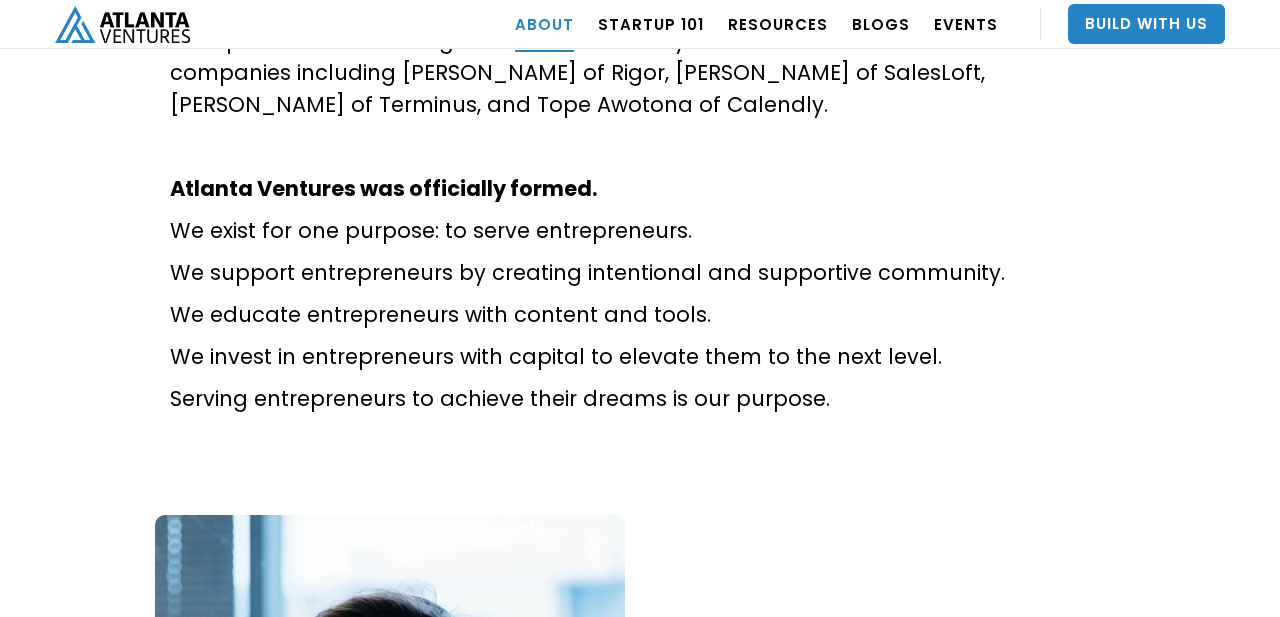 scroll, scrollTop: 1250, scrollLeft: 0, axis: vertical 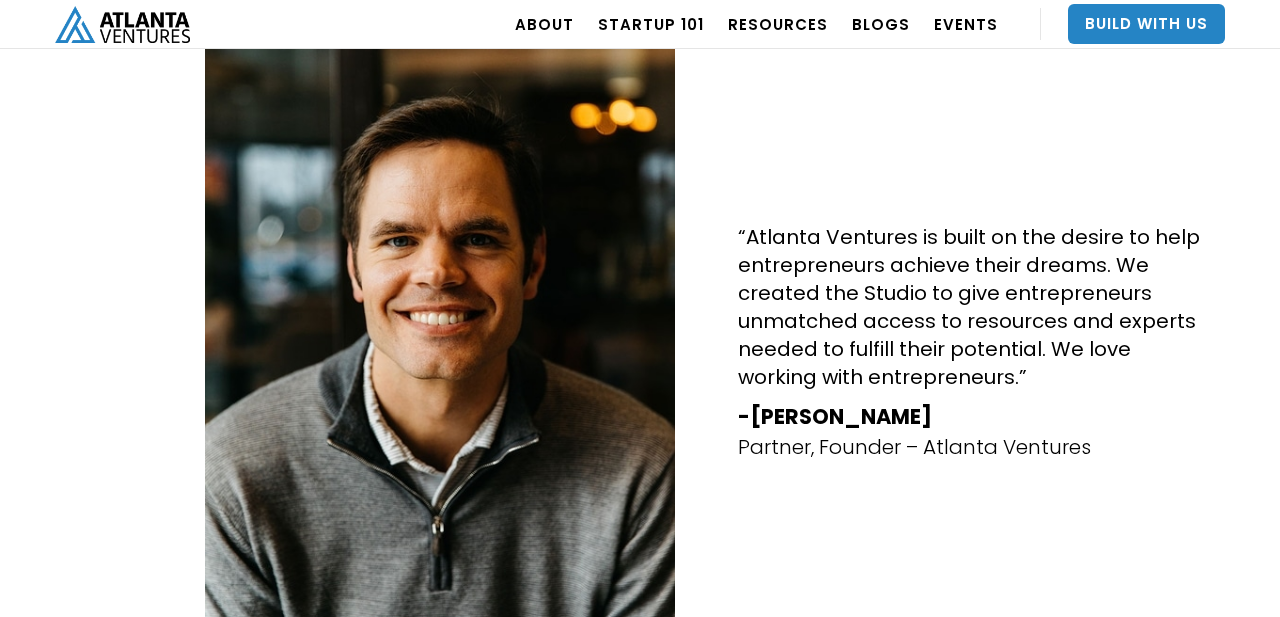 drag, startPoint x: 943, startPoint y: 387, endPoint x: 751, endPoint y: 395, distance: 192.1666 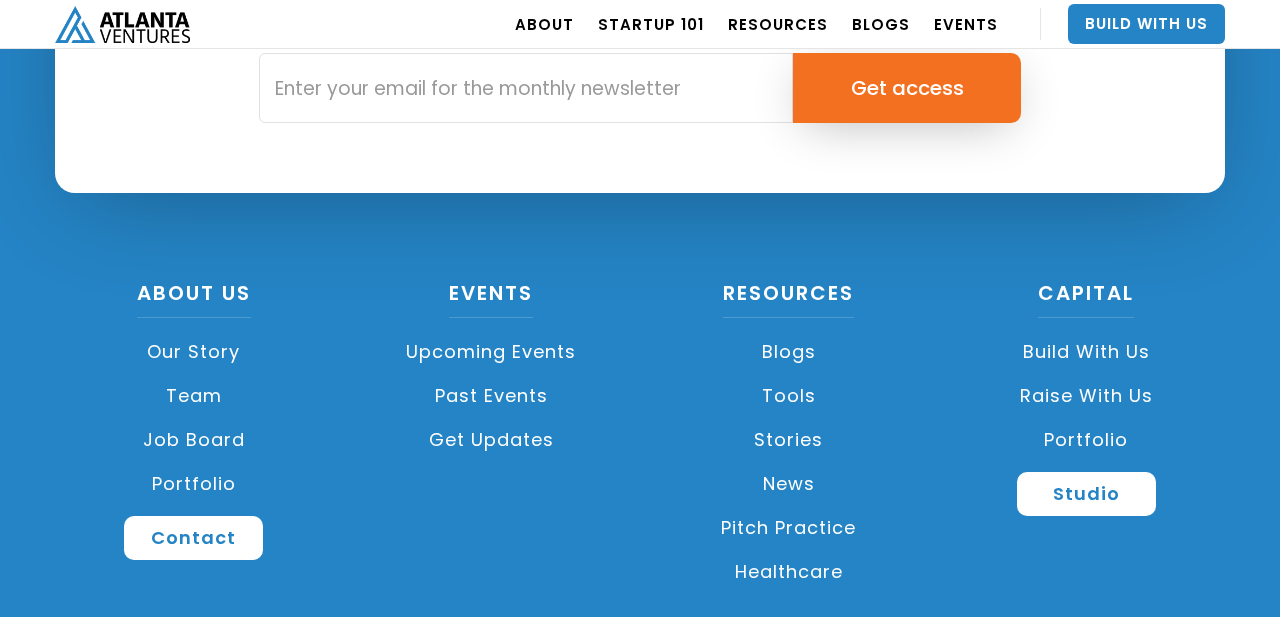 scroll, scrollTop: 5766, scrollLeft: 0, axis: vertical 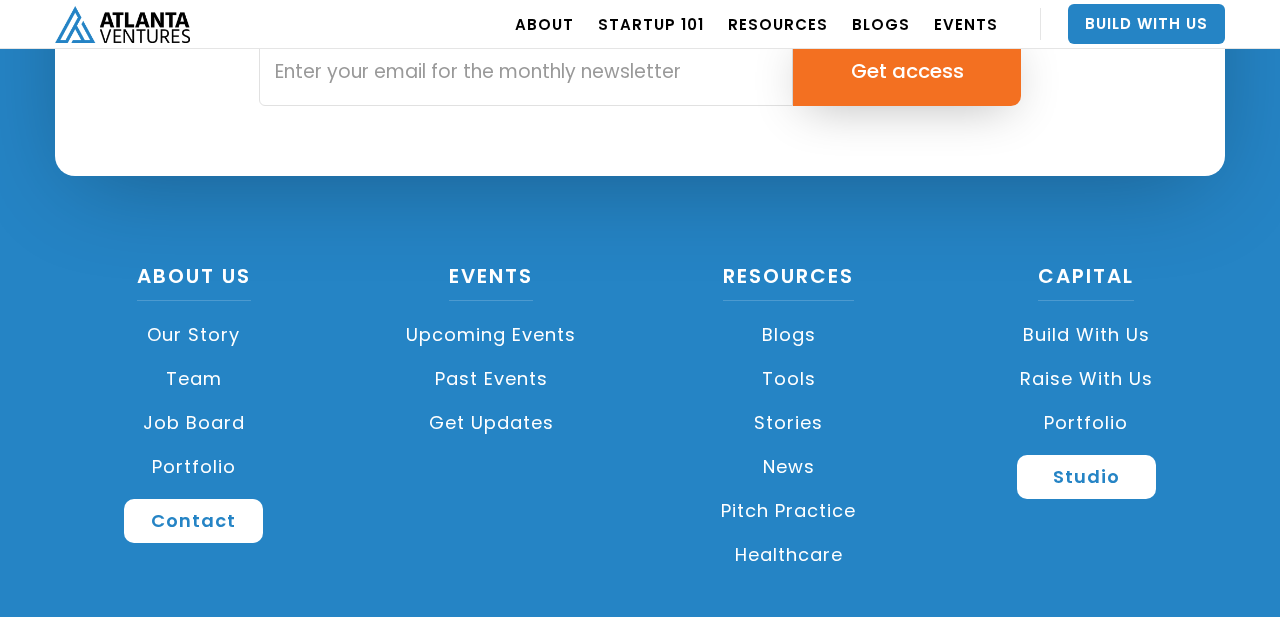 click on "Portfolio" at bounding box center [194, 467] 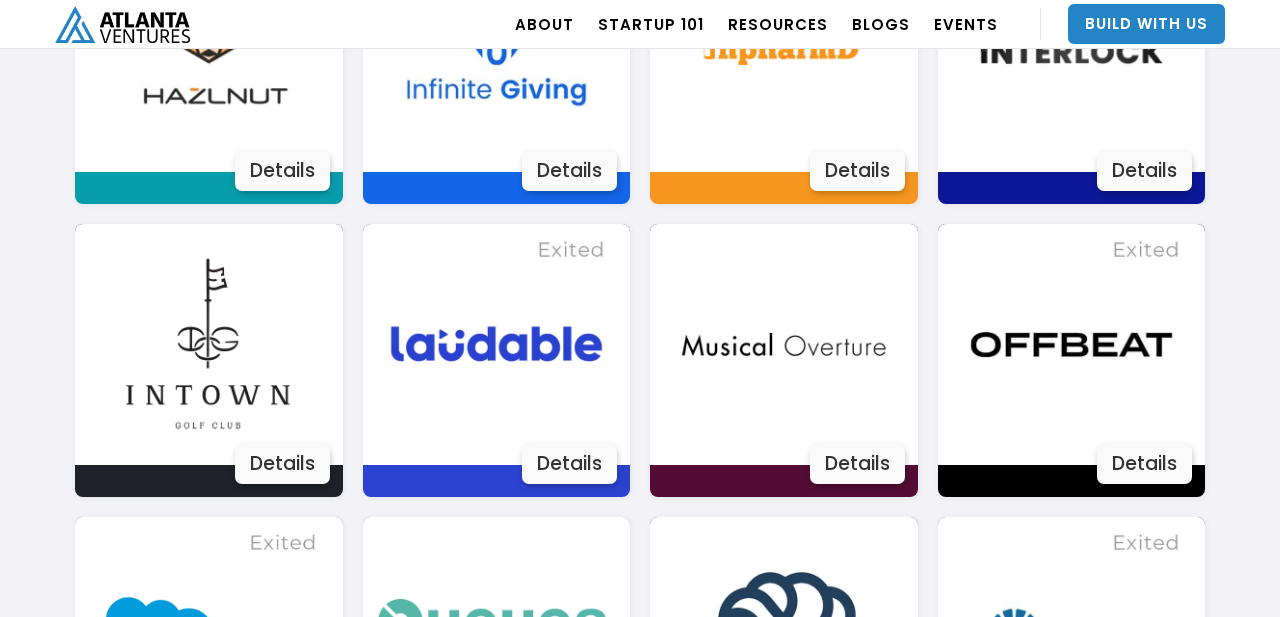 scroll, scrollTop: 2749, scrollLeft: 0, axis: vertical 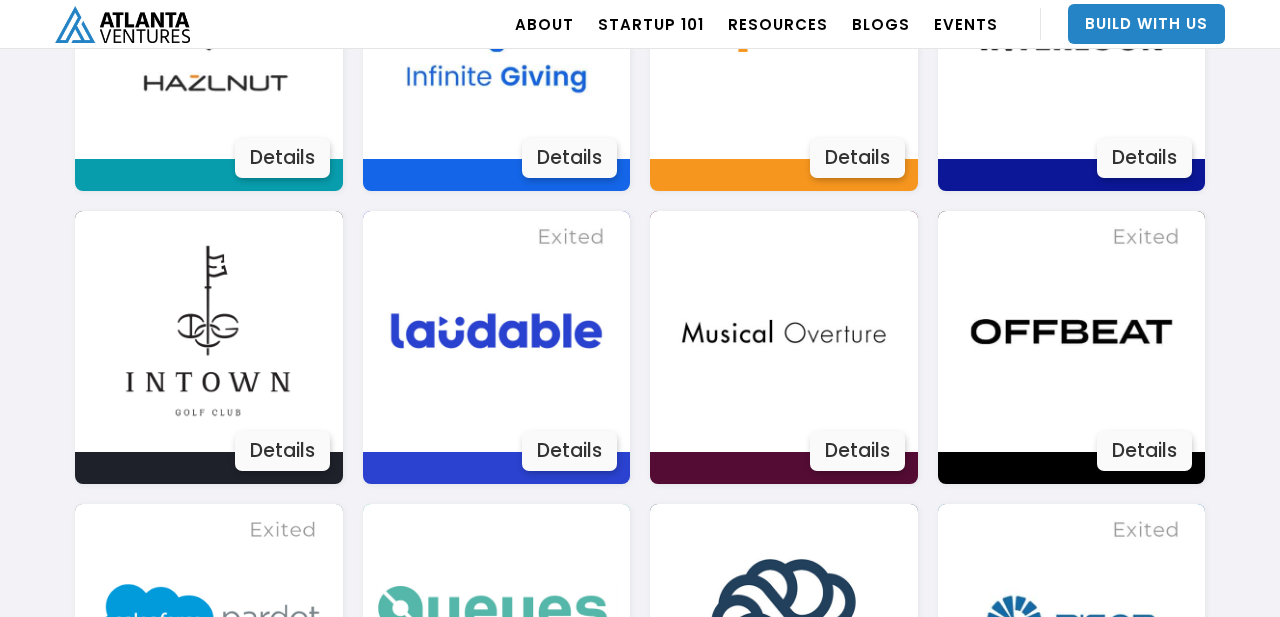 click at bounding box center [208, 331] 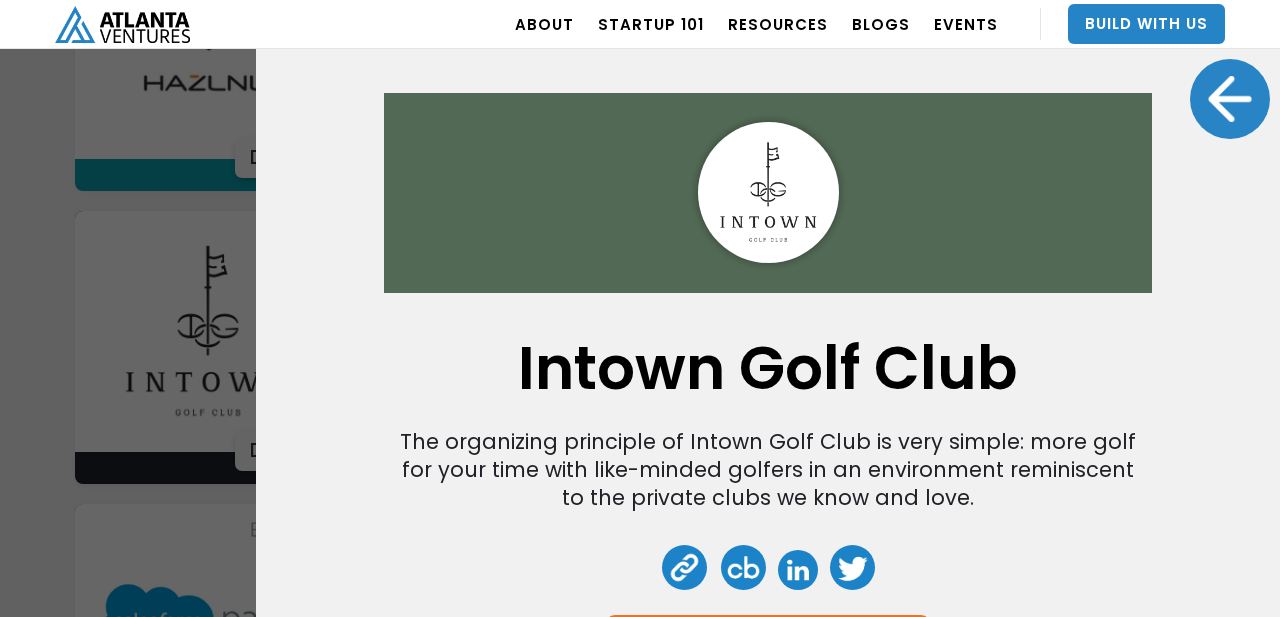 click on "Intown Golf Club The organizing principle of Intown Golf Club is very simple: more golf for your time with like-minded golfers in an environment reminiscent to the private clubs we know and love.  Careers at Intown Golf Club Milestones Founded 2019 First Partnered 2019 Leadership [PERSON_NAME]" at bounding box center (640, 308) 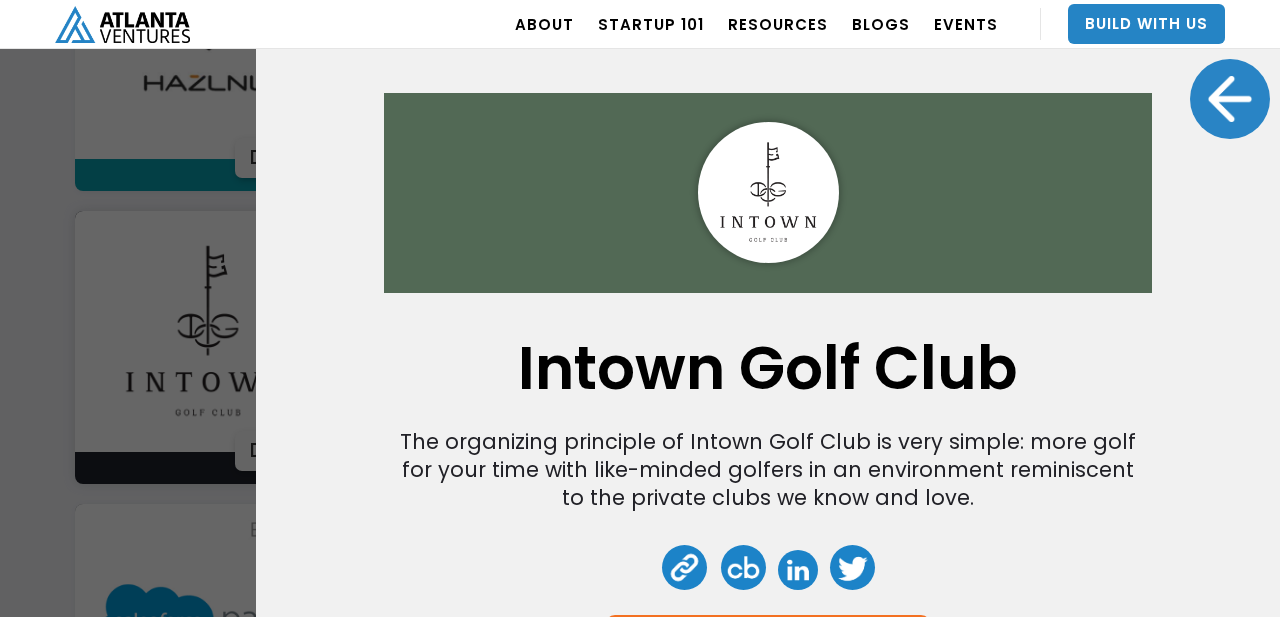 click at bounding box center (1230, 99) 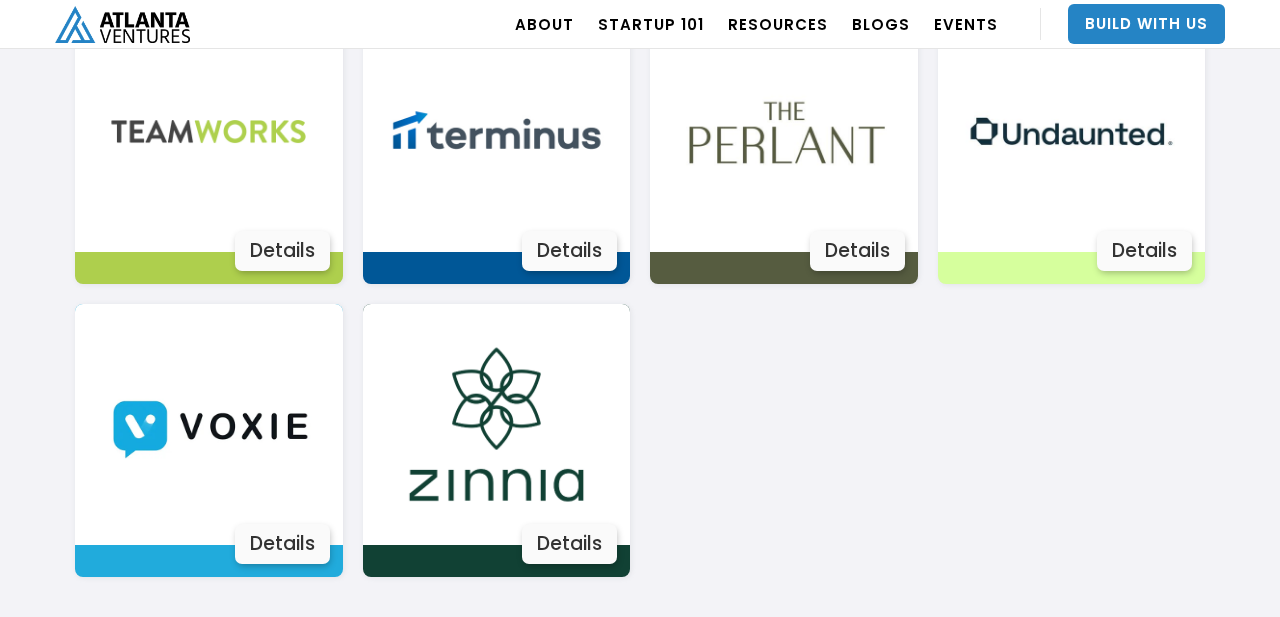 scroll, scrollTop: 3838, scrollLeft: 0, axis: vertical 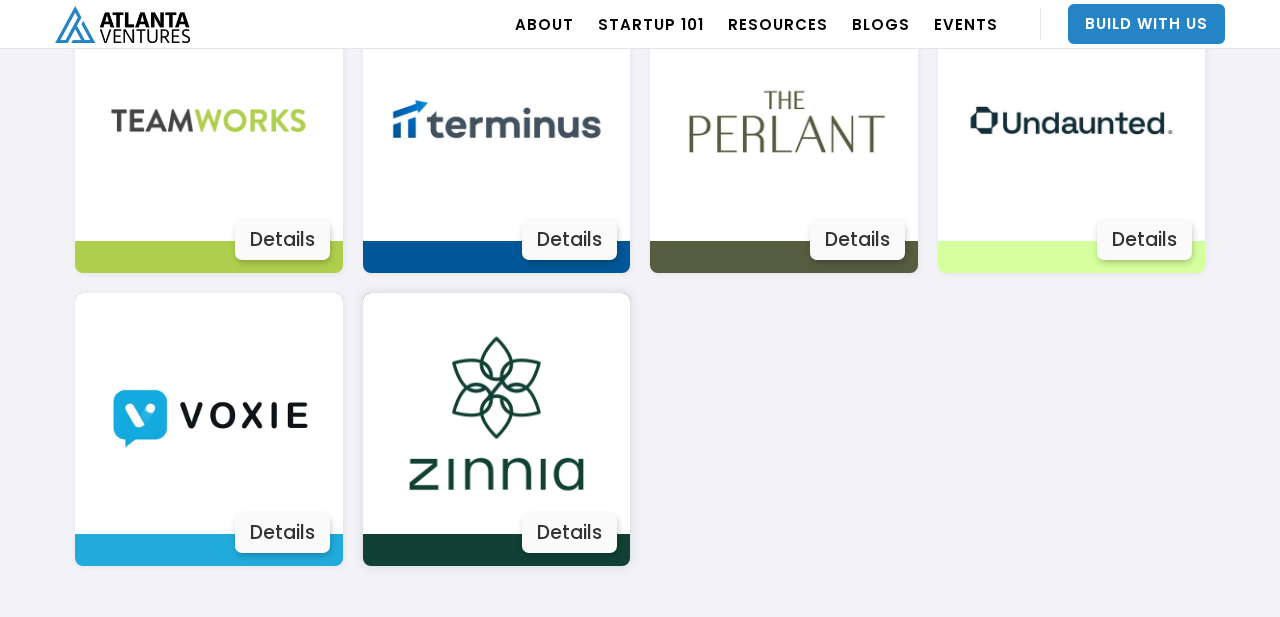 click on "Details" at bounding box center [569, 533] 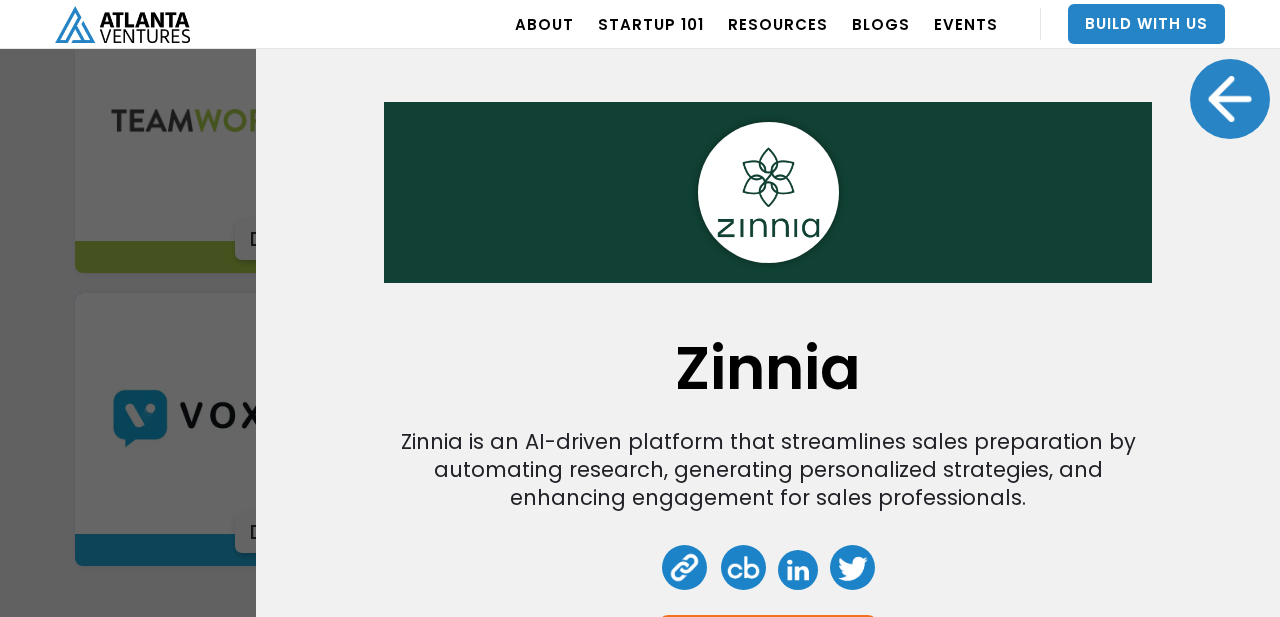 click at bounding box center (1230, 99) 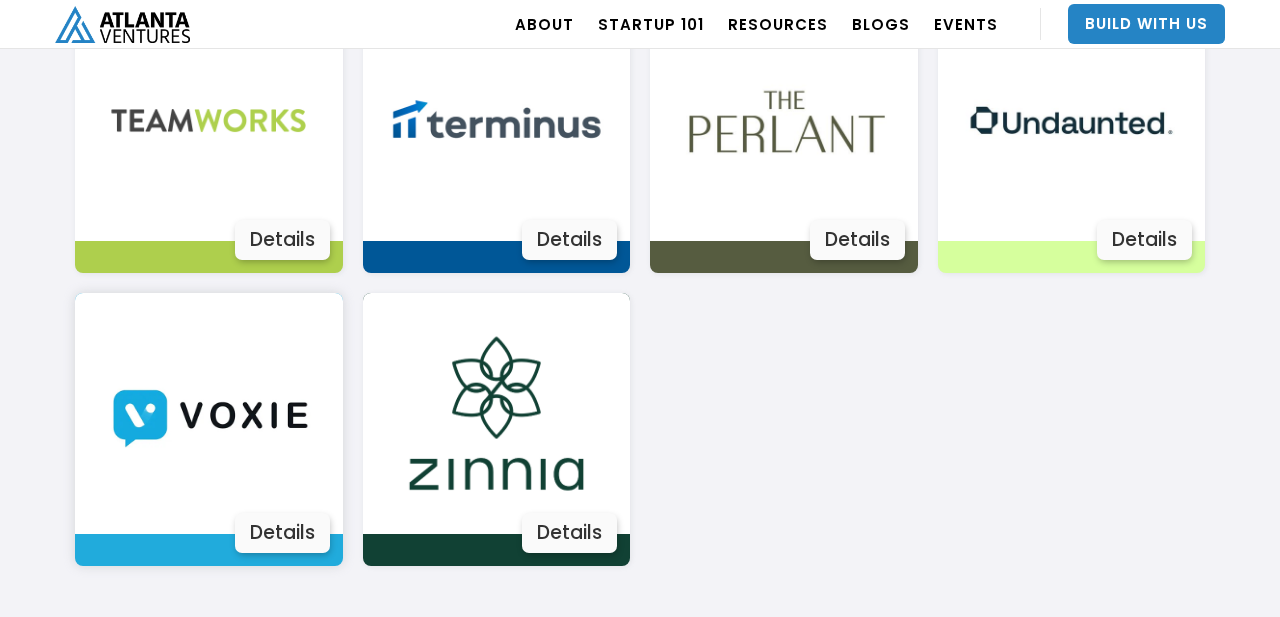 click on "Details" at bounding box center (282, 533) 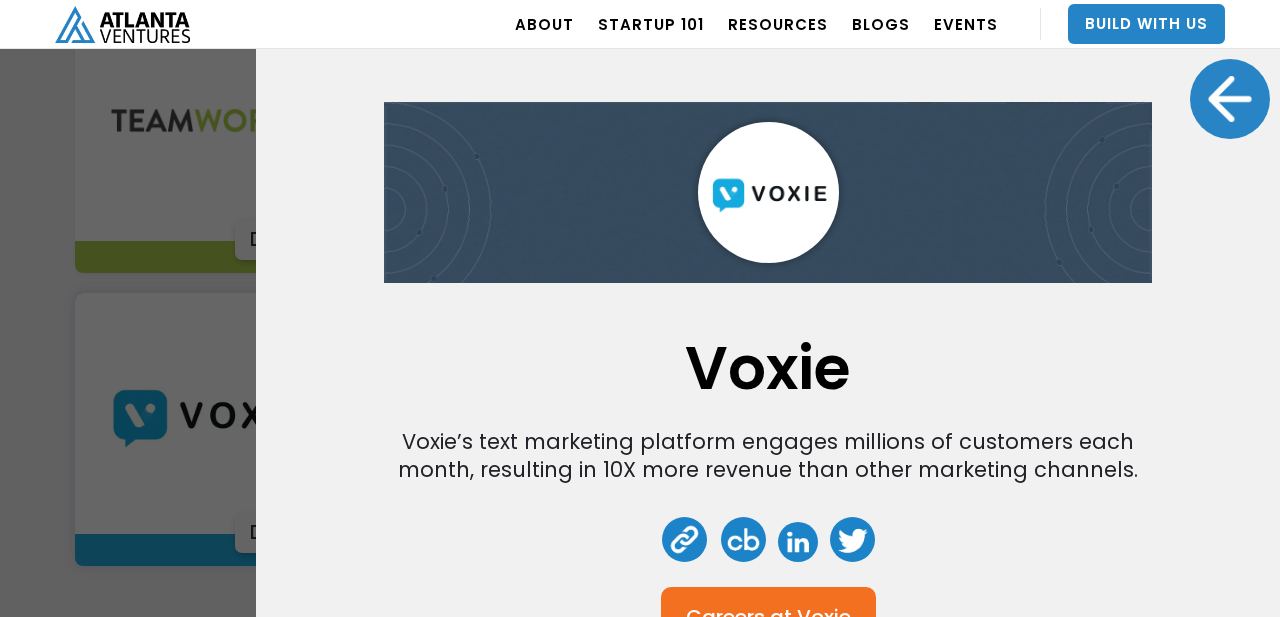 click at bounding box center [1230, 99] 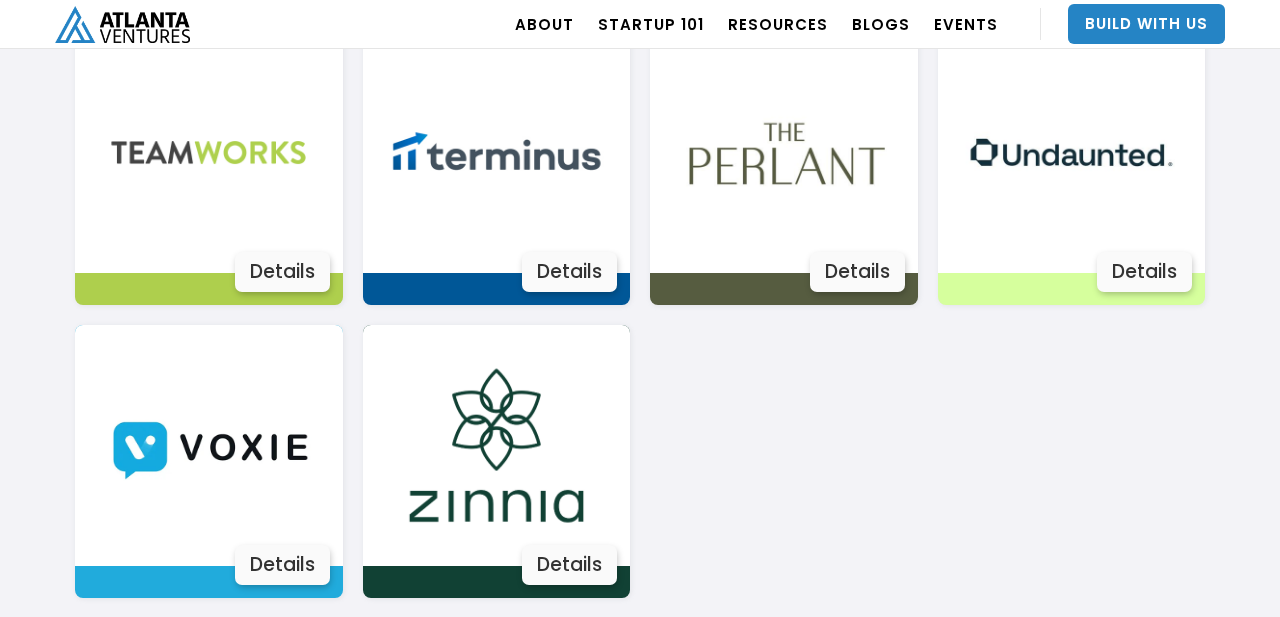 scroll, scrollTop: 3802, scrollLeft: 0, axis: vertical 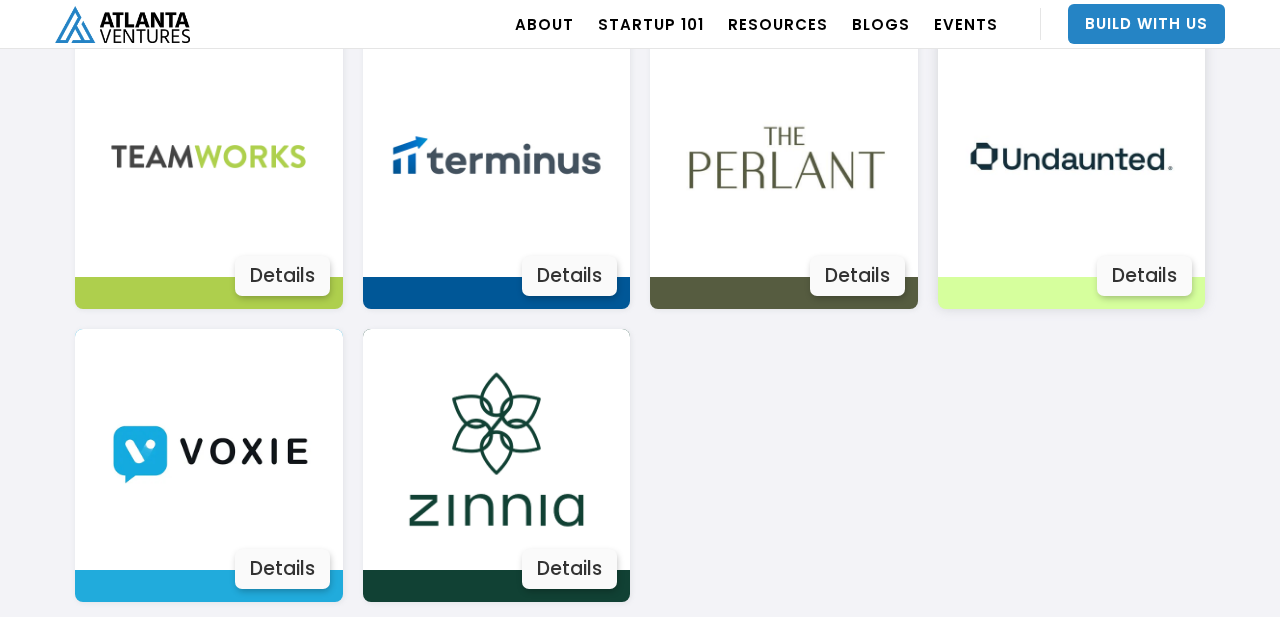 click on "Details" at bounding box center [1144, 276] 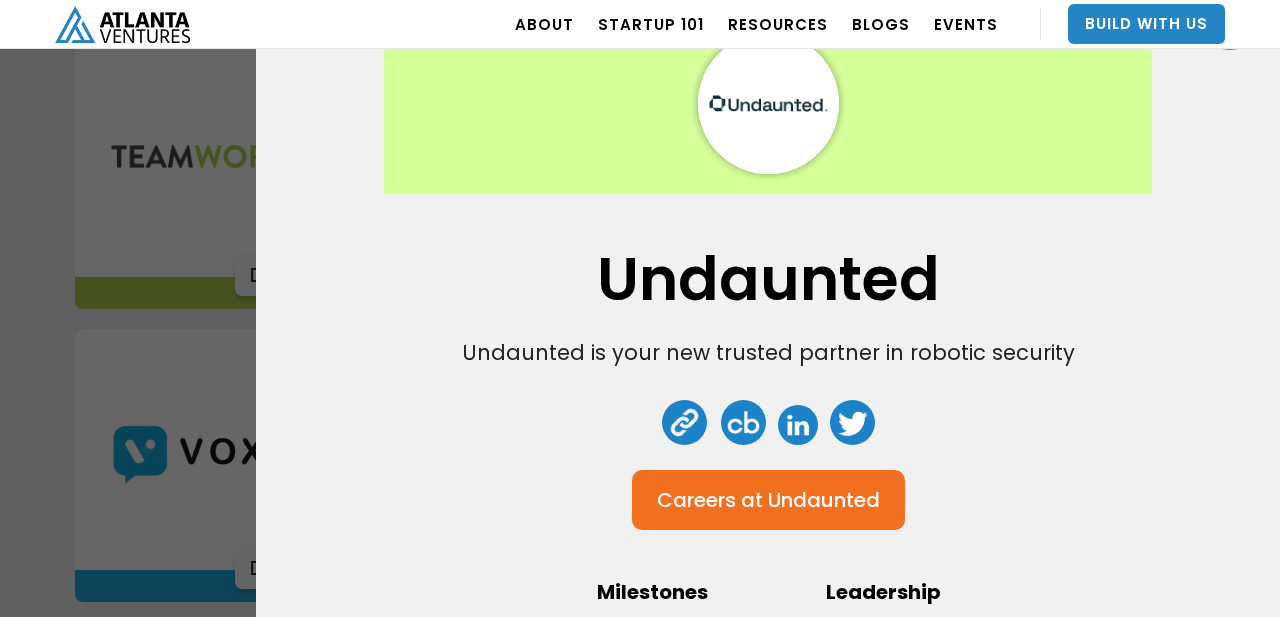 scroll, scrollTop: 0, scrollLeft: 0, axis: both 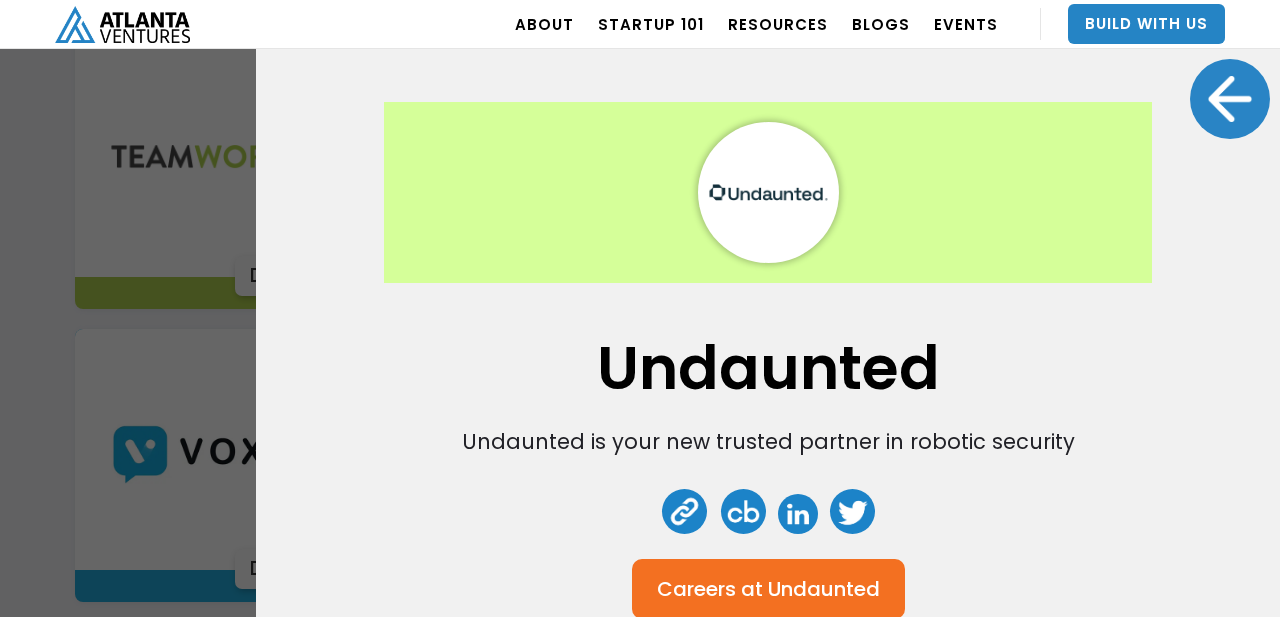 click at bounding box center [1230, 99] 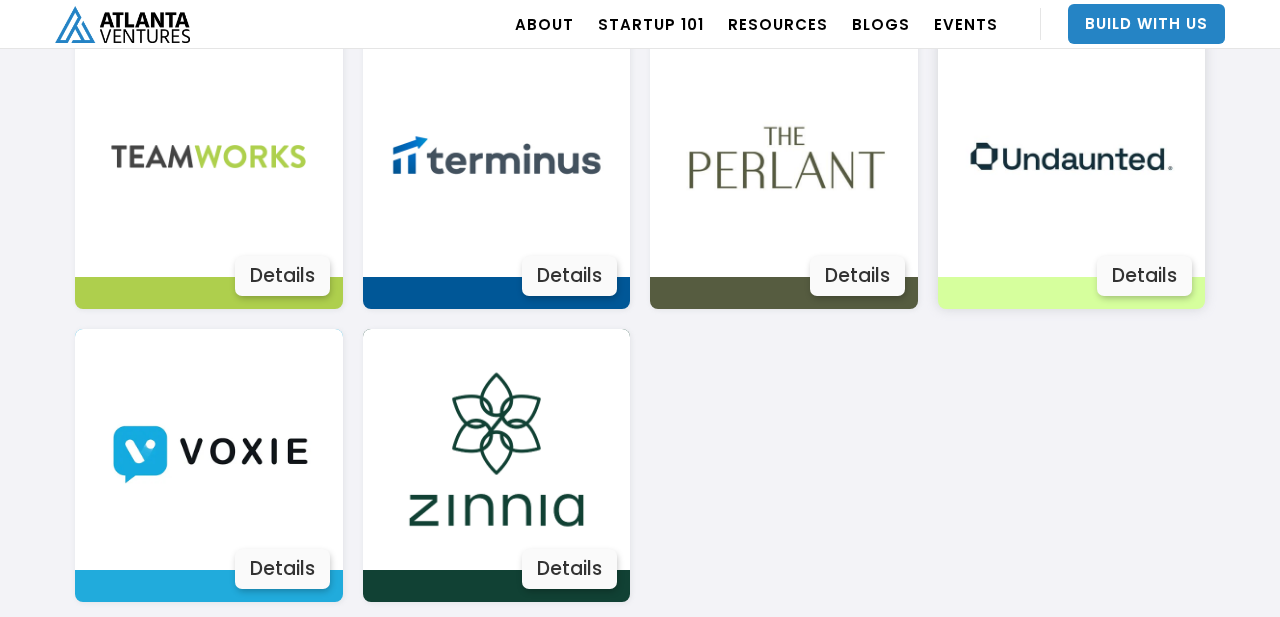 click at bounding box center (1071, 156) 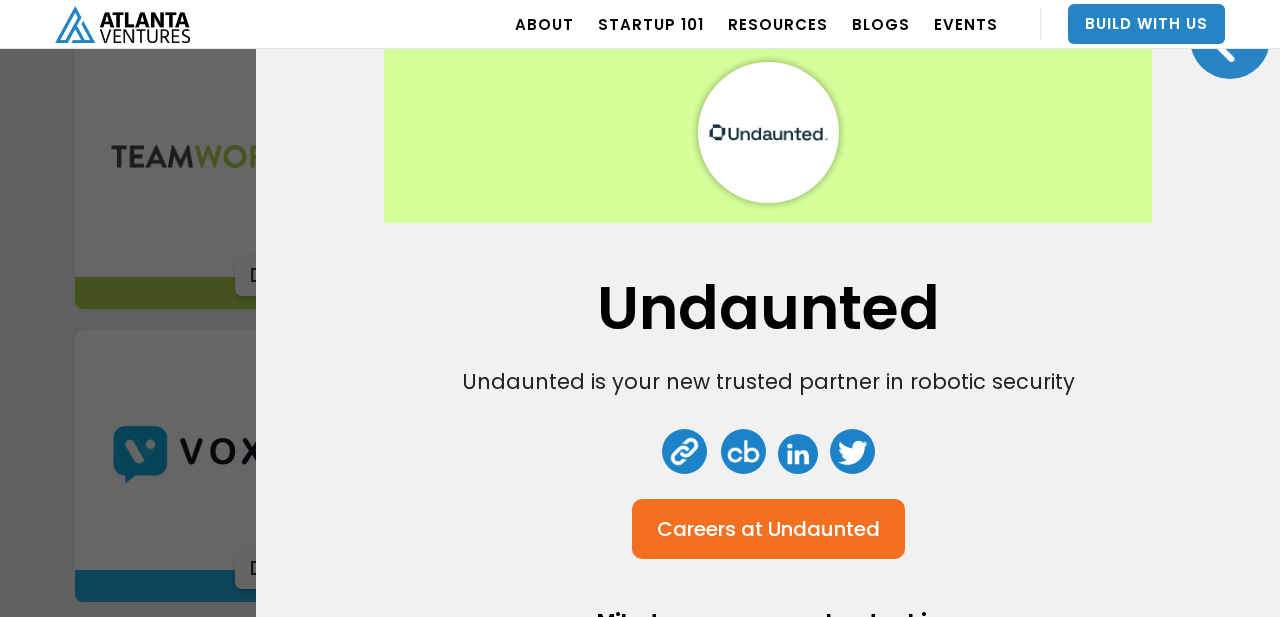 scroll, scrollTop: 0, scrollLeft: 0, axis: both 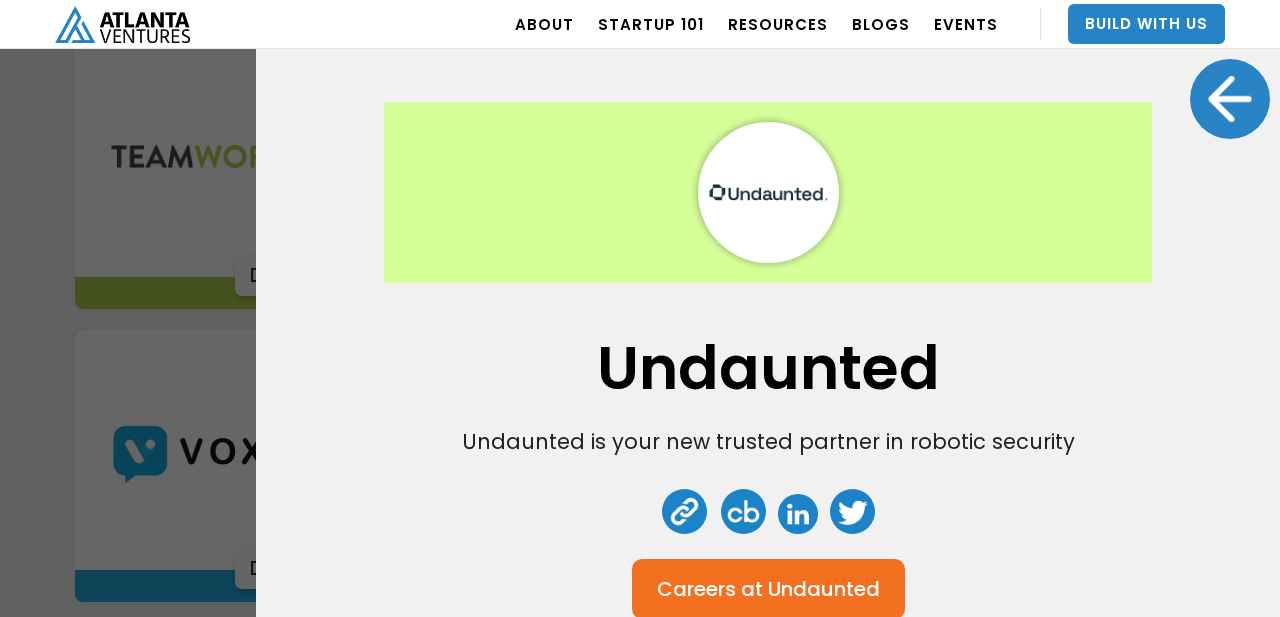 click at bounding box center (1230, 99) 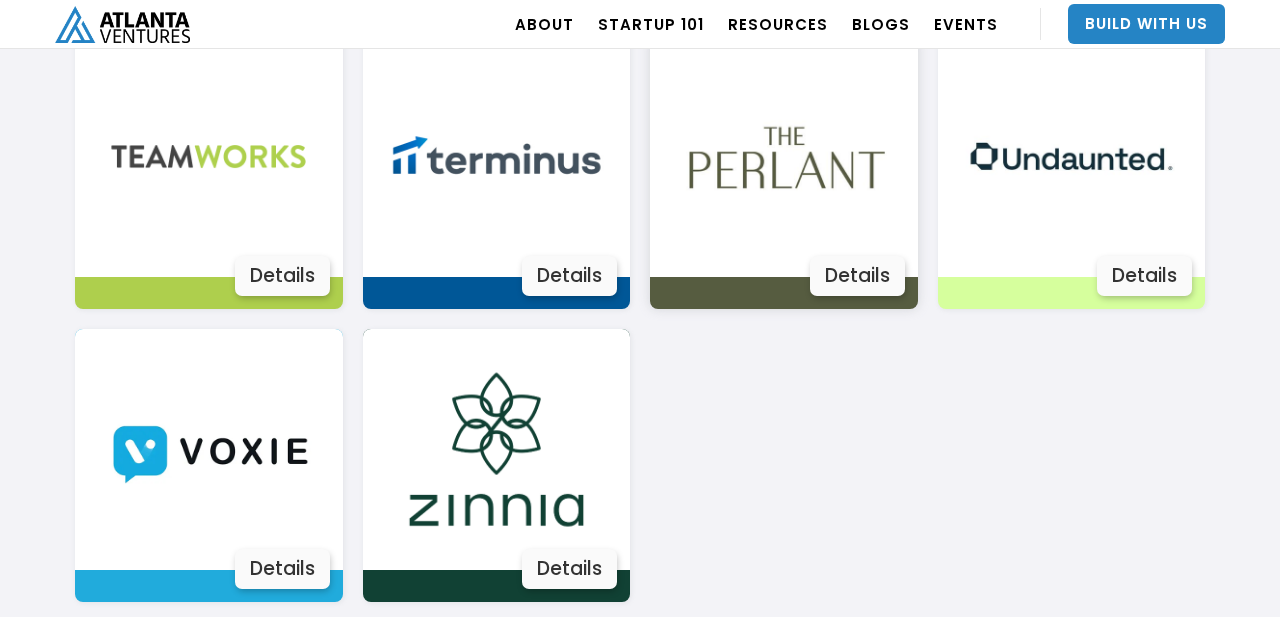 click on "Details" at bounding box center (857, 276) 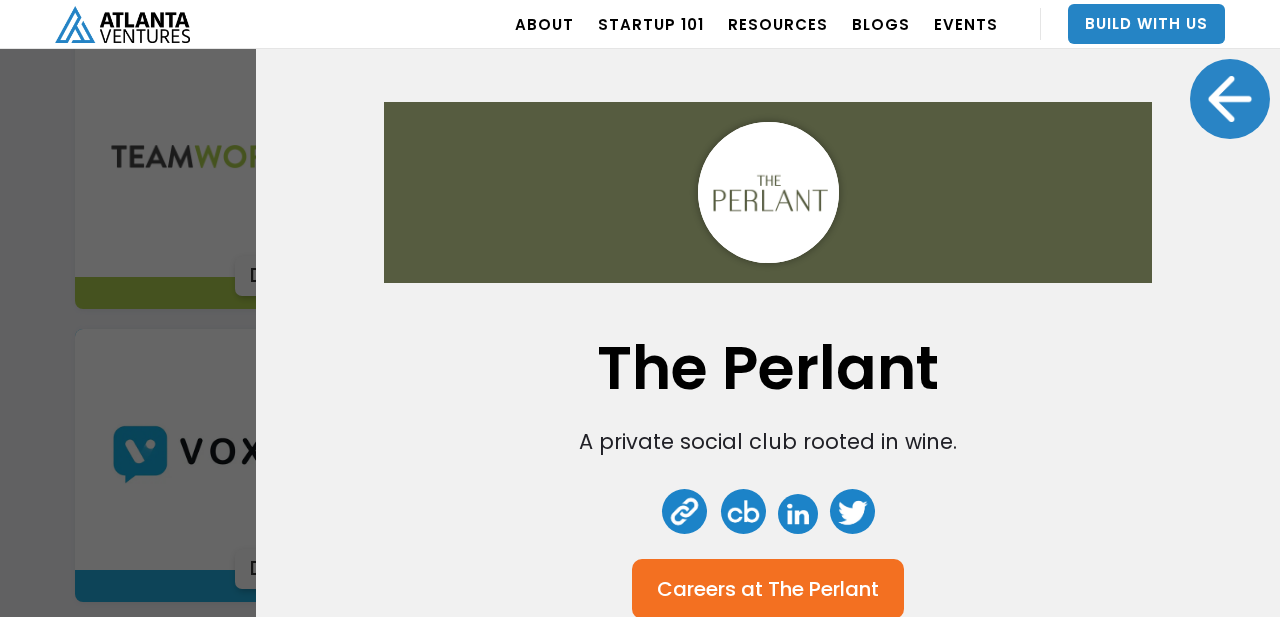 click at bounding box center (1230, 99) 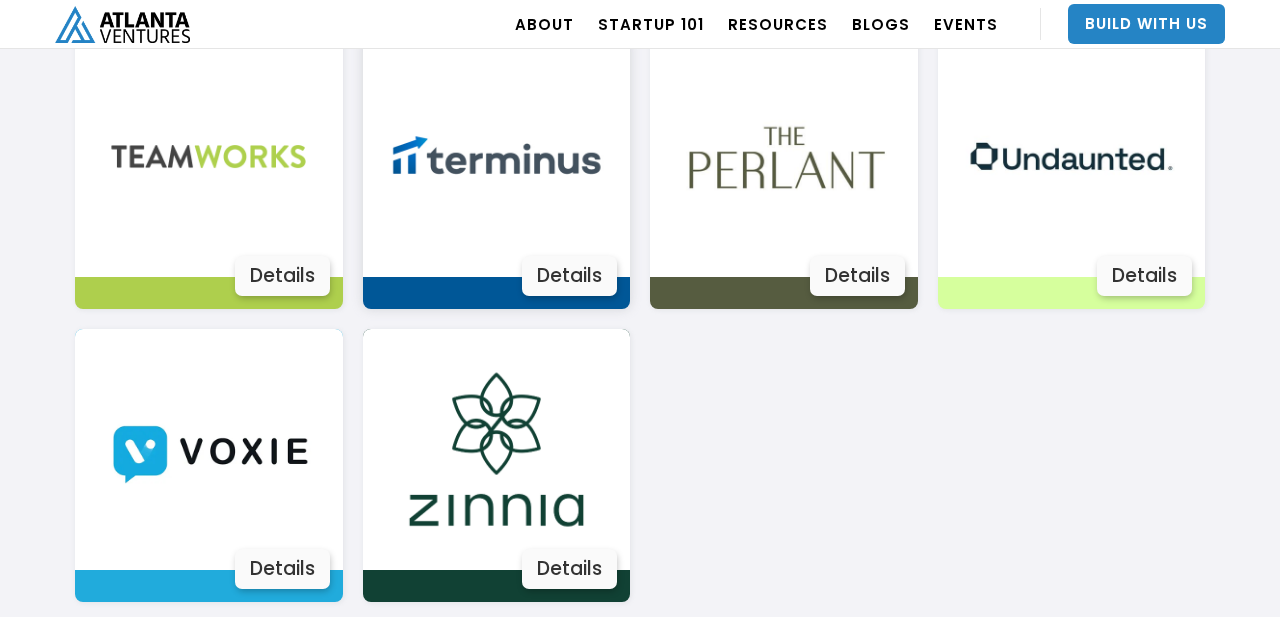 click on "Details" at bounding box center (569, 276) 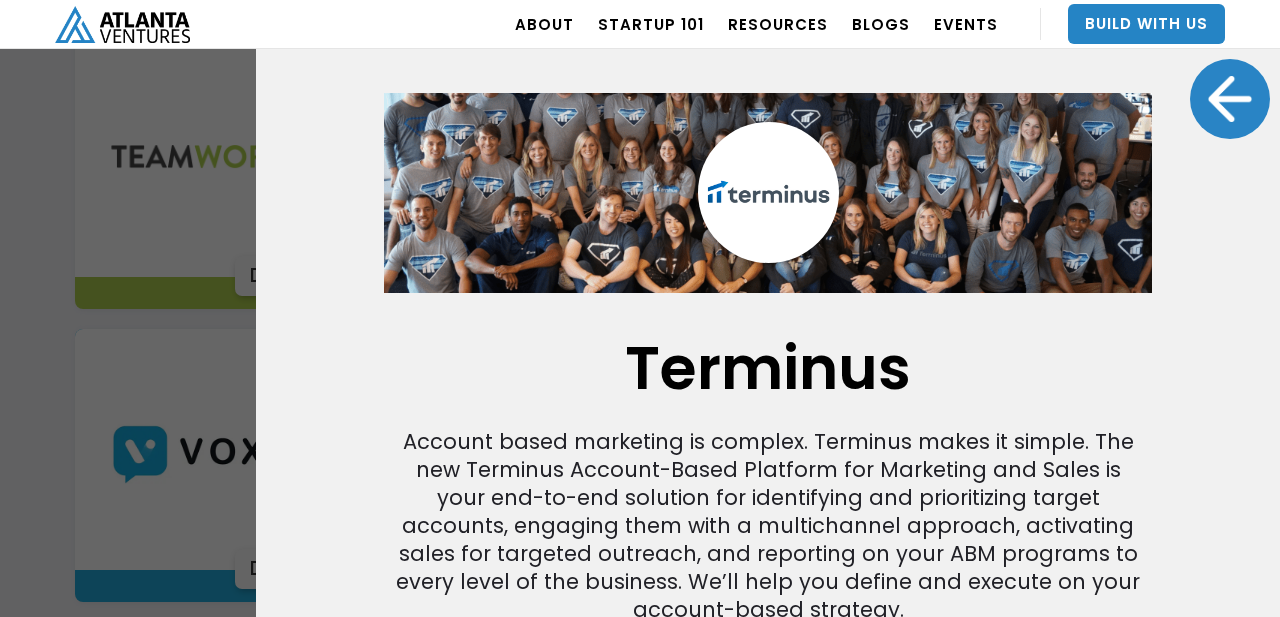 click at bounding box center [1230, 99] 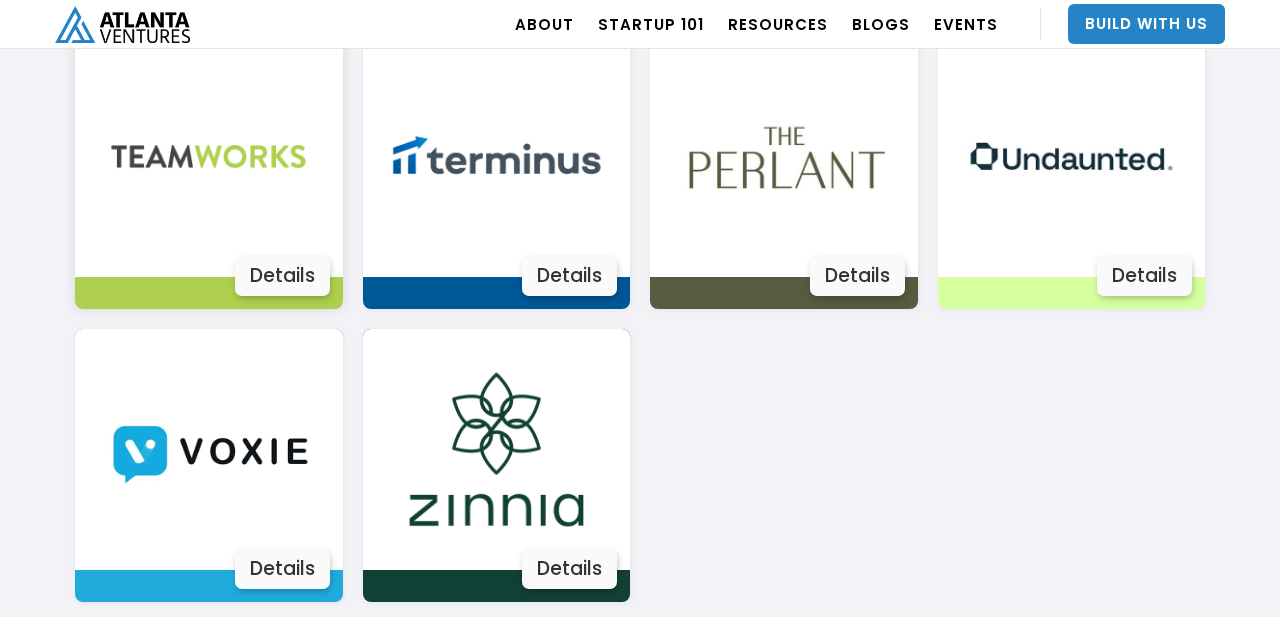 click on "Details" at bounding box center [282, 276] 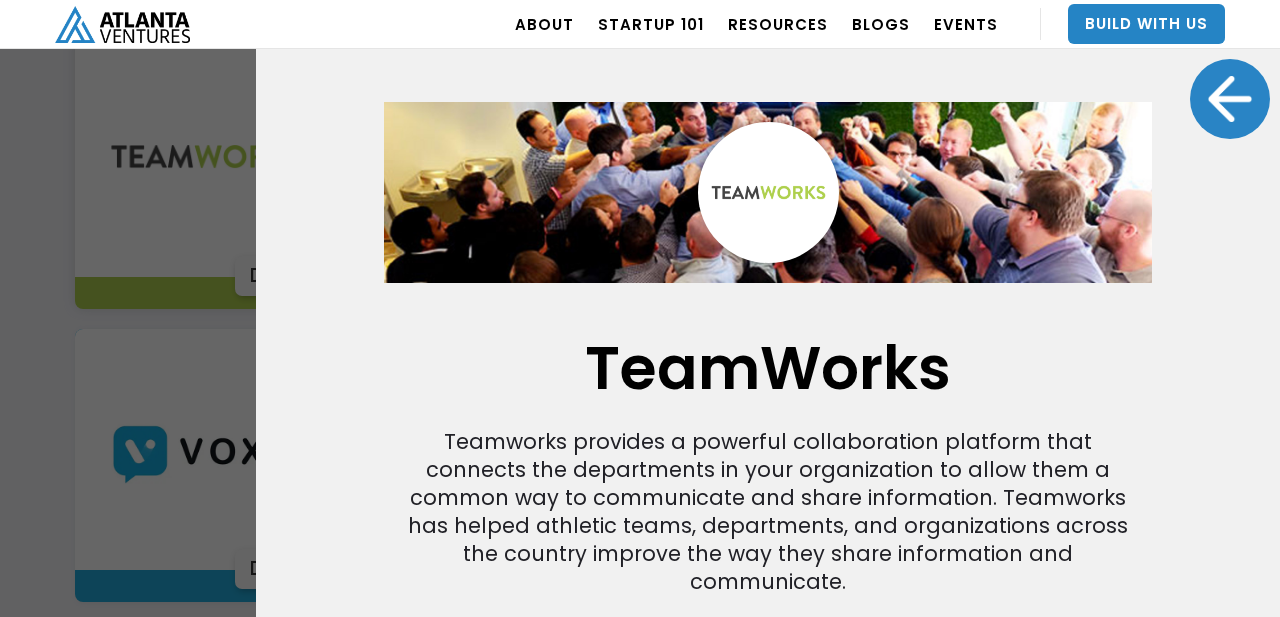 click at bounding box center [1230, 99] 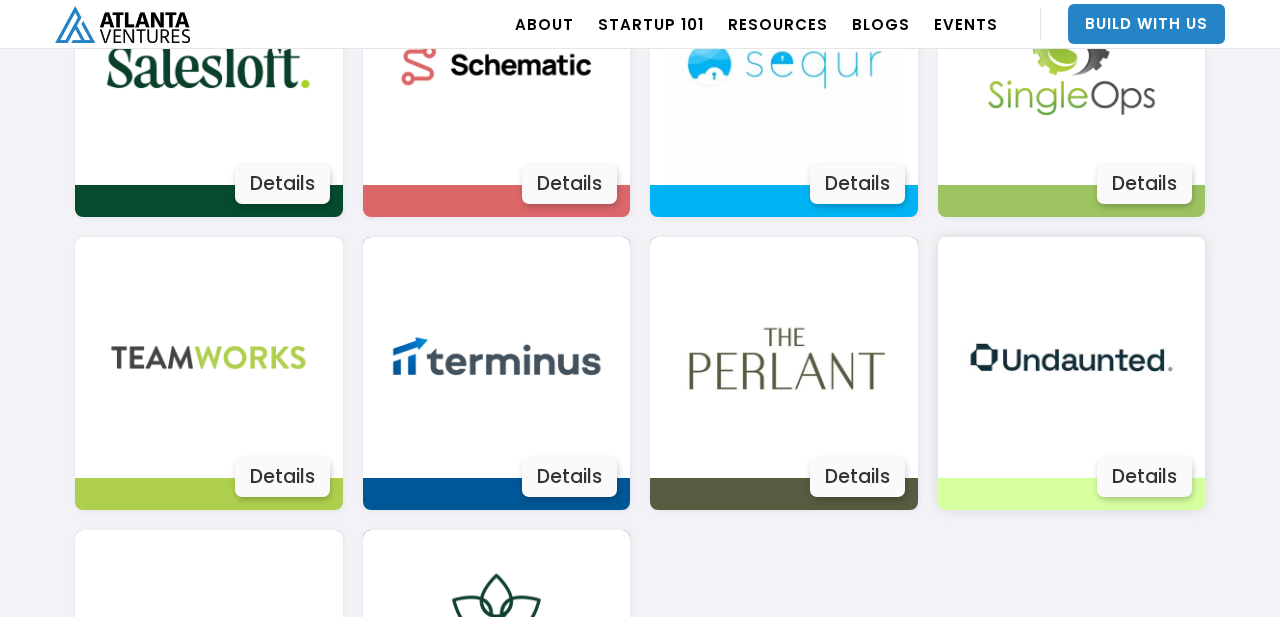 scroll, scrollTop: 3549, scrollLeft: 0, axis: vertical 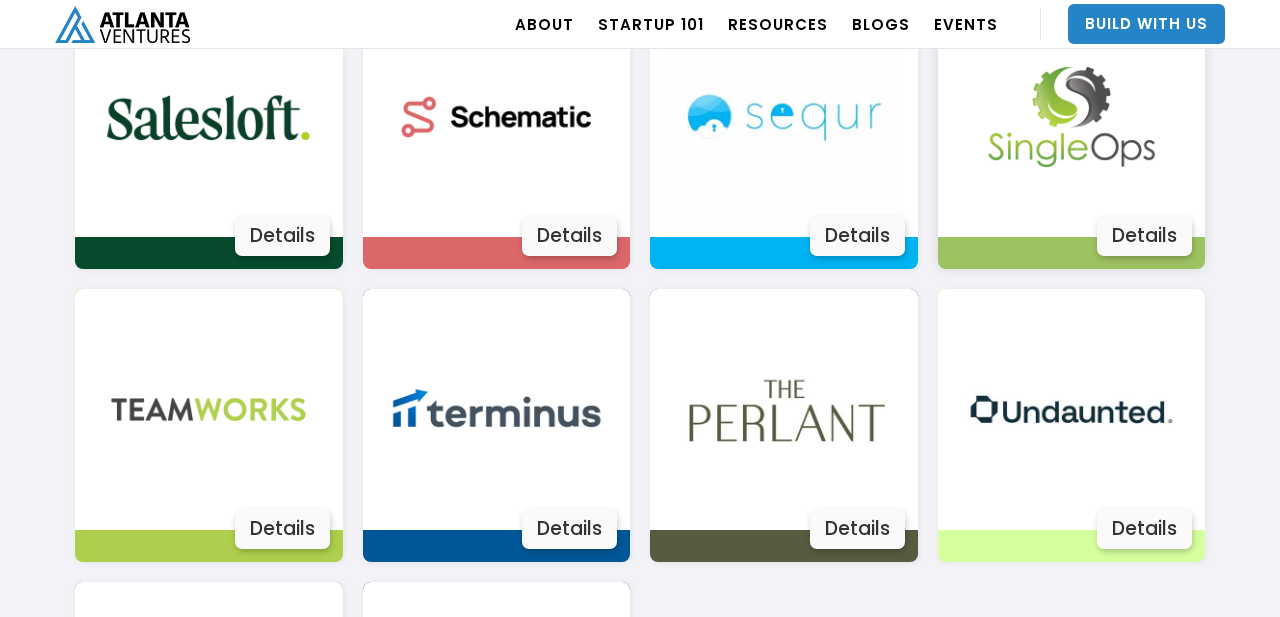 click at bounding box center (1071, 117) 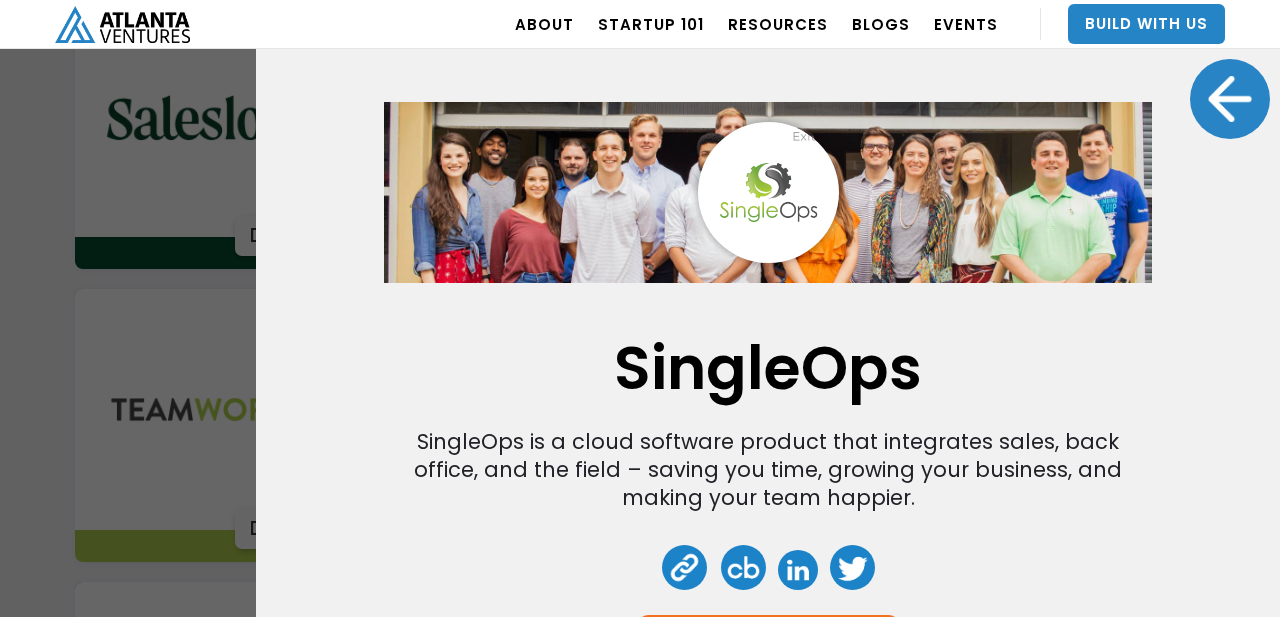click at bounding box center (1230, 99) 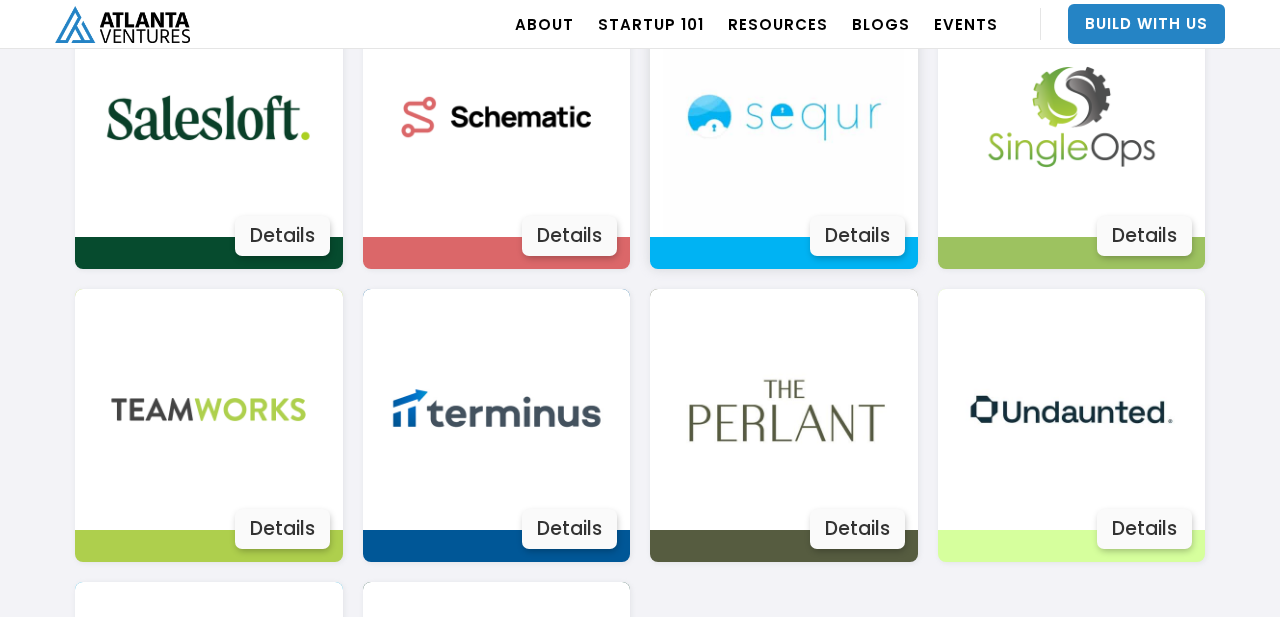click at bounding box center (783, 117) 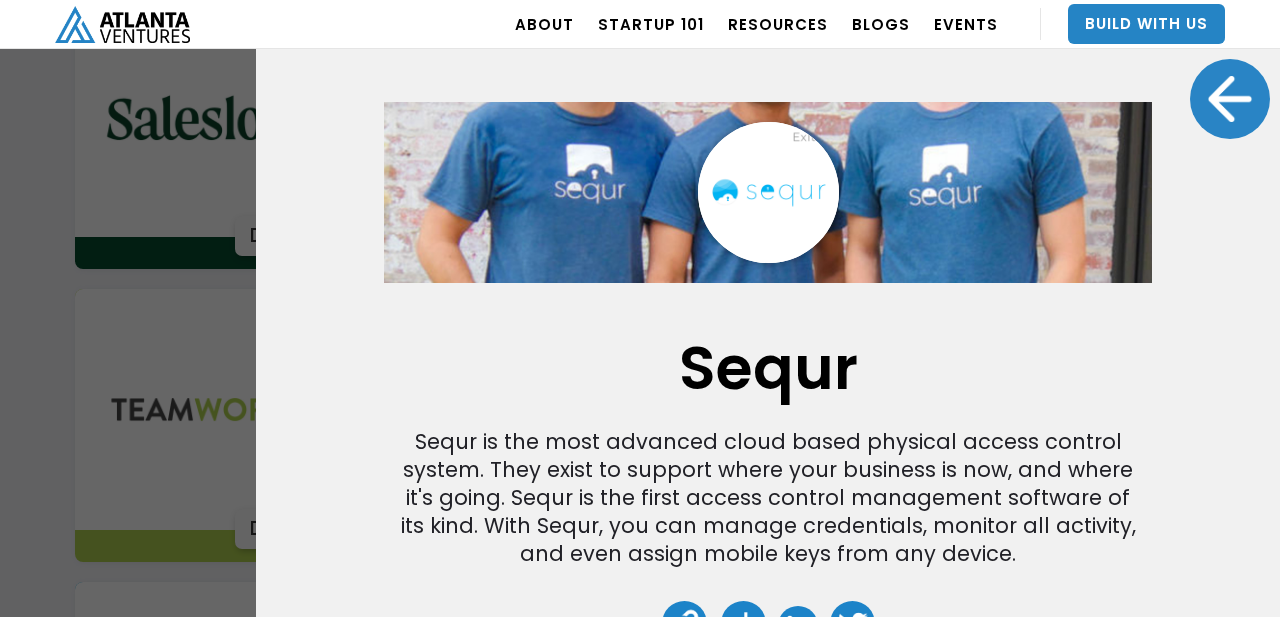 click at bounding box center [1230, 99] 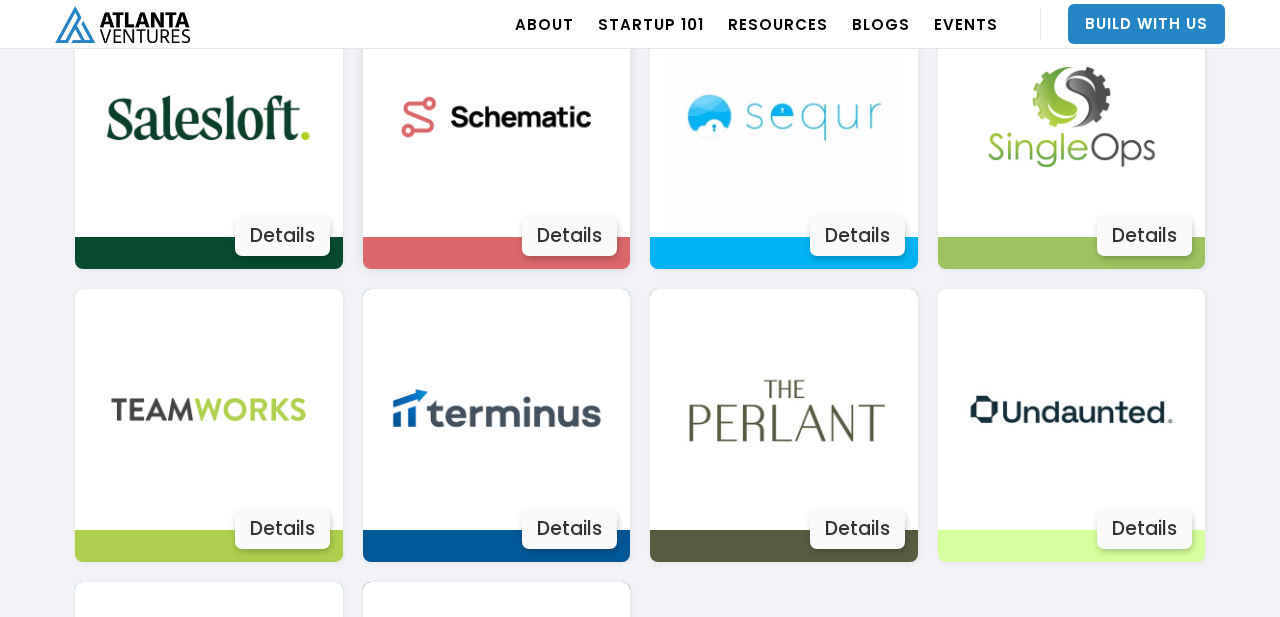 click at bounding box center [496, 117] 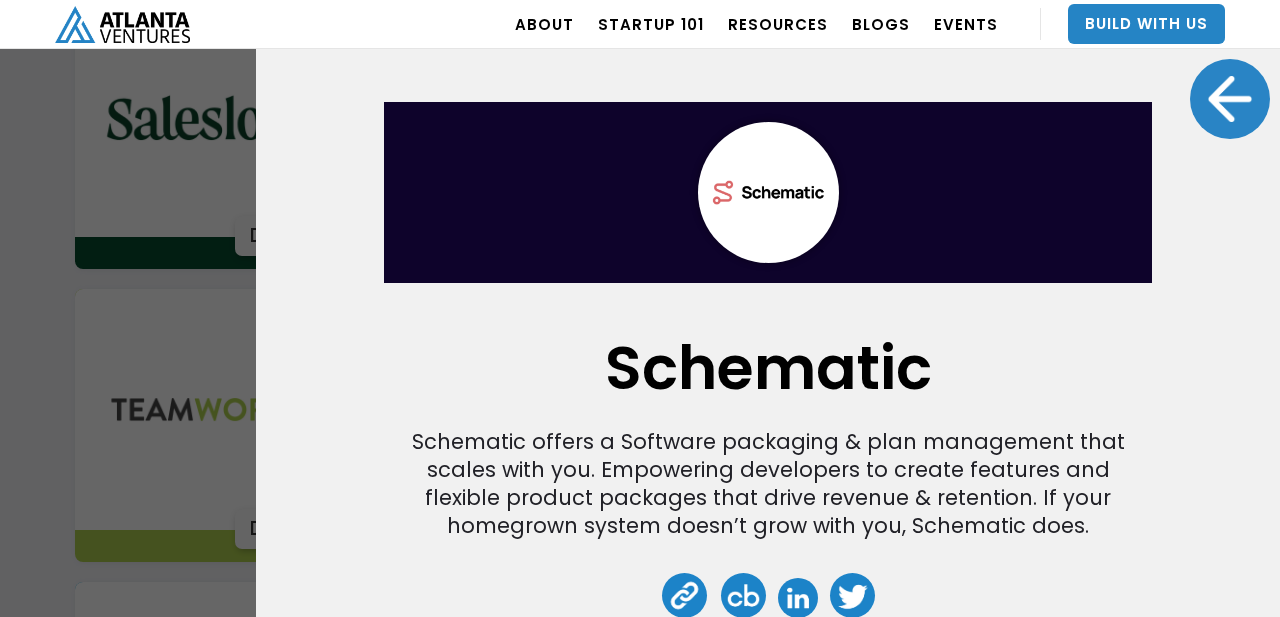 click at bounding box center (1230, 99) 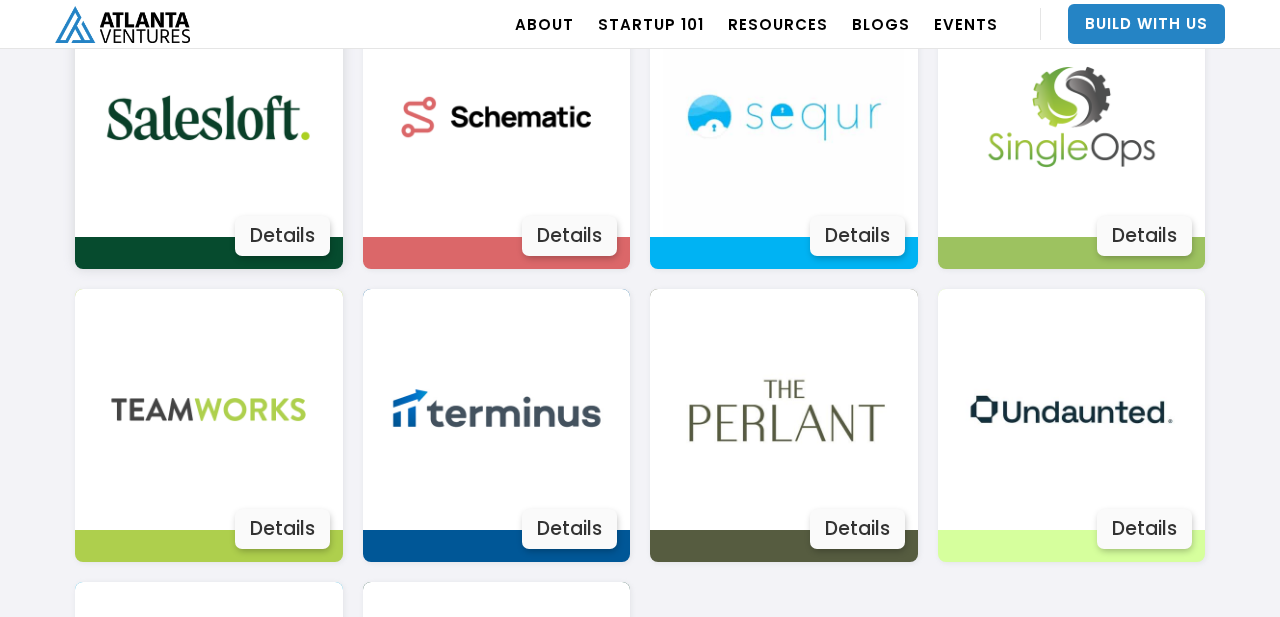 click at bounding box center (208, 117) 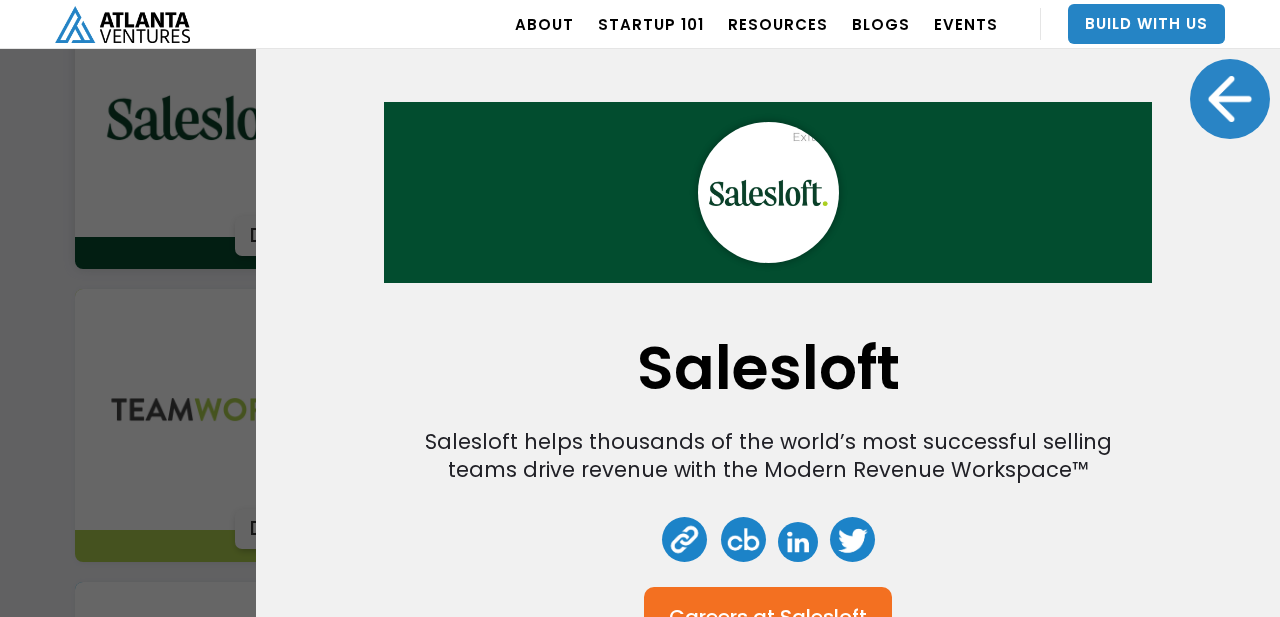 click at bounding box center (1230, 99) 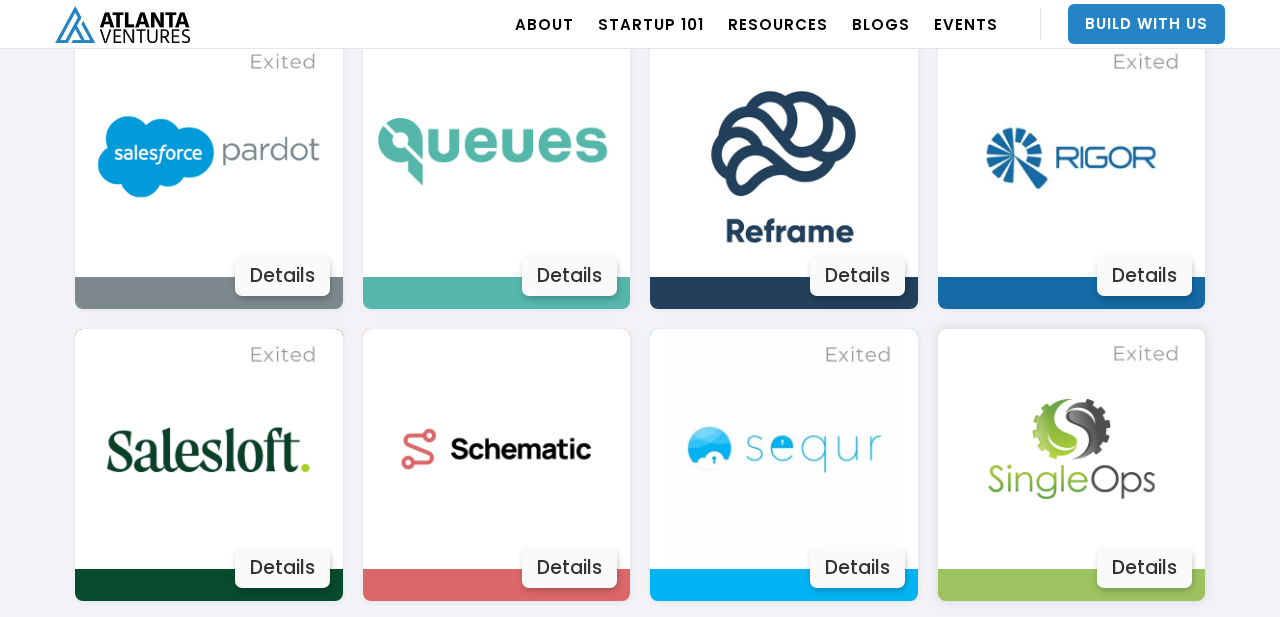 scroll, scrollTop: 3136, scrollLeft: 0, axis: vertical 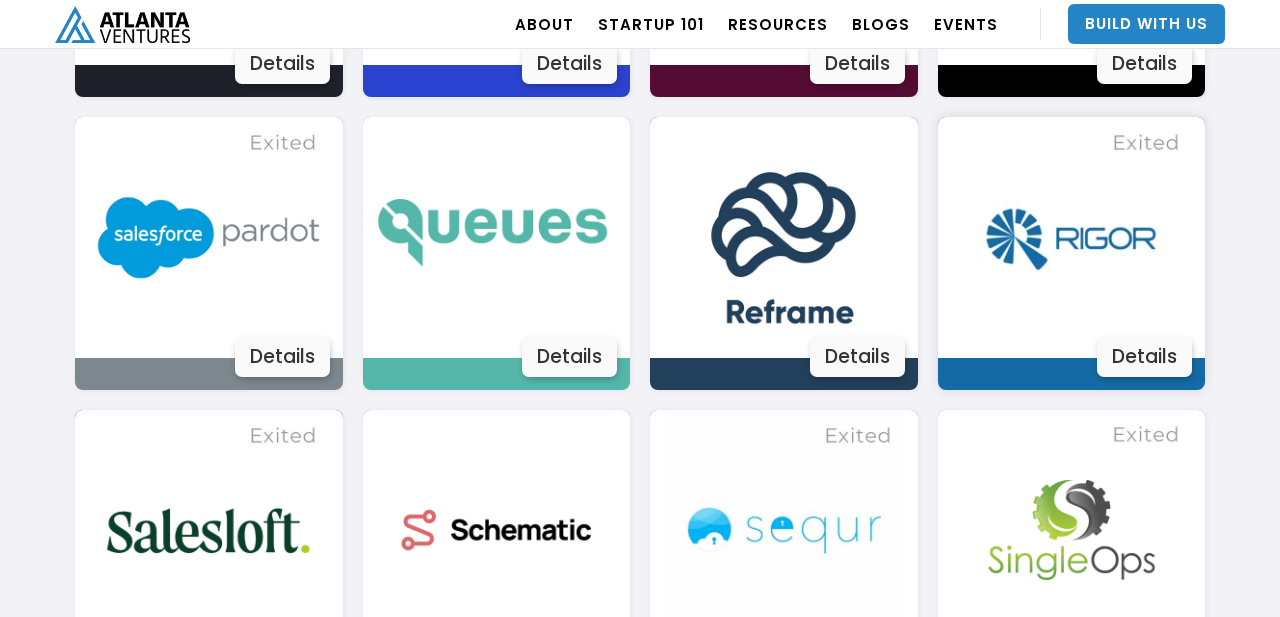 click at bounding box center [1071, 237] 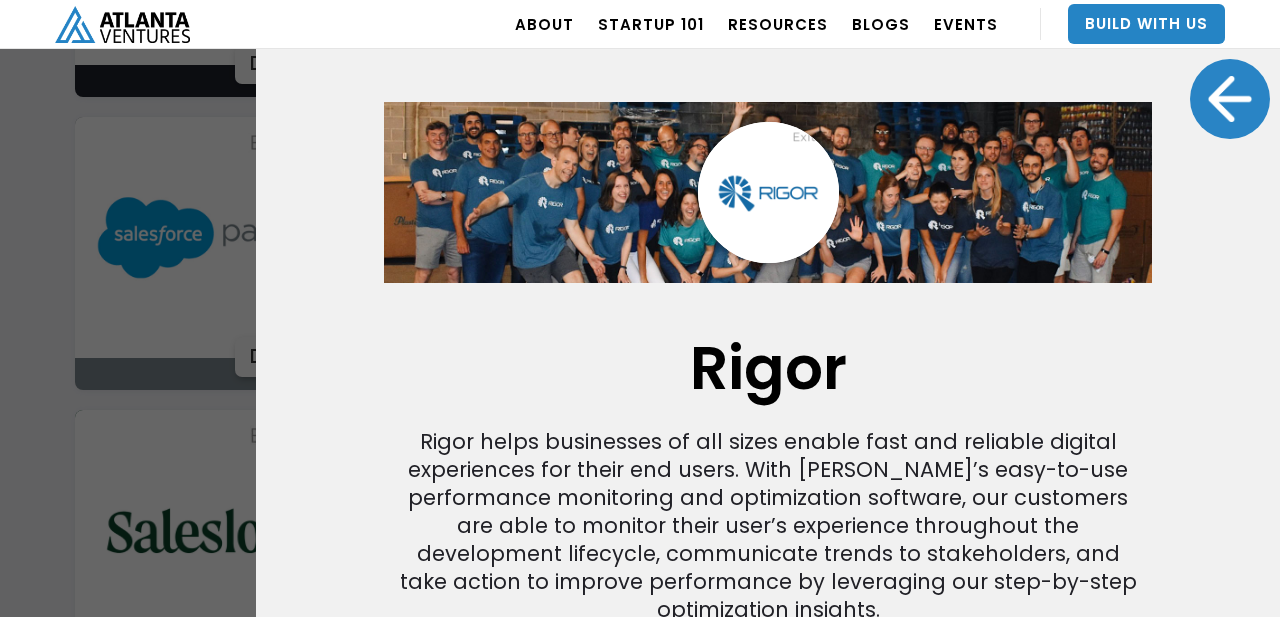 click at bounding box center [1230, 99] 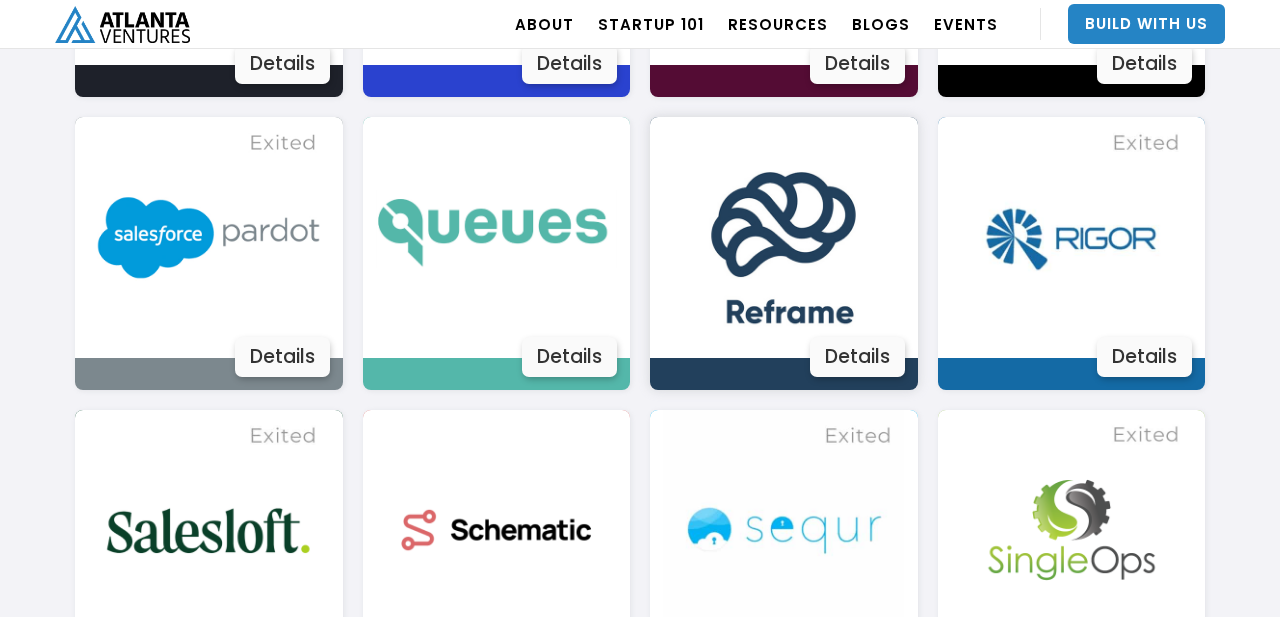 click at bounding box center [783, 237] 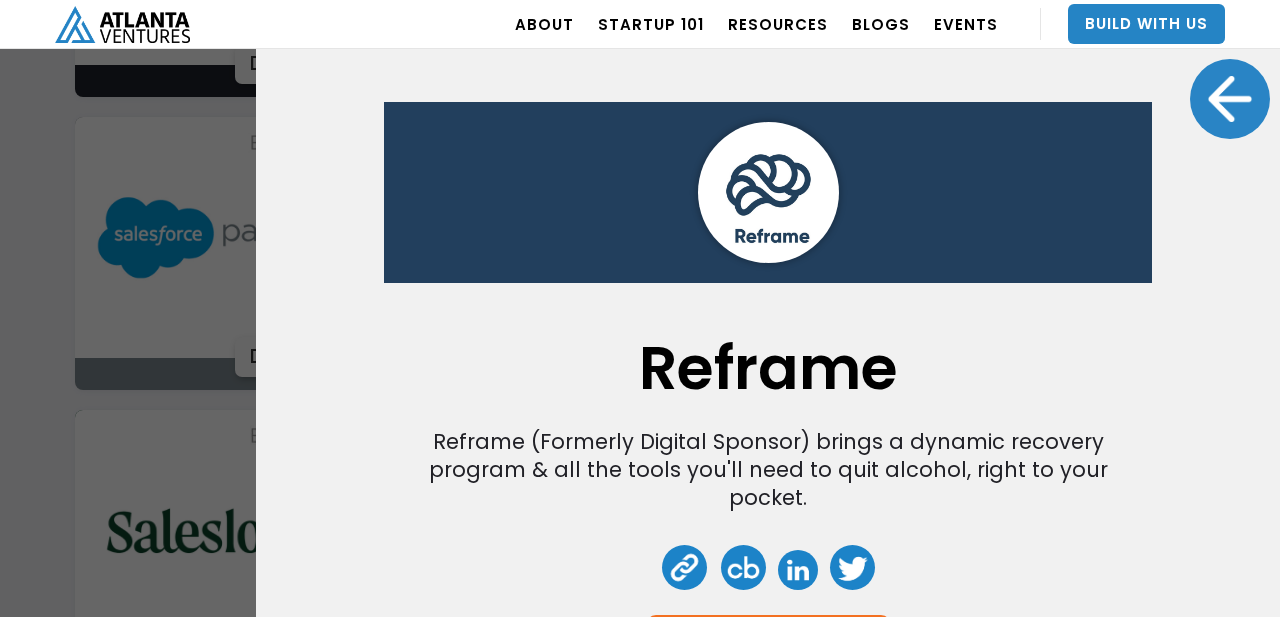 click at bounding box center (1230, 99) 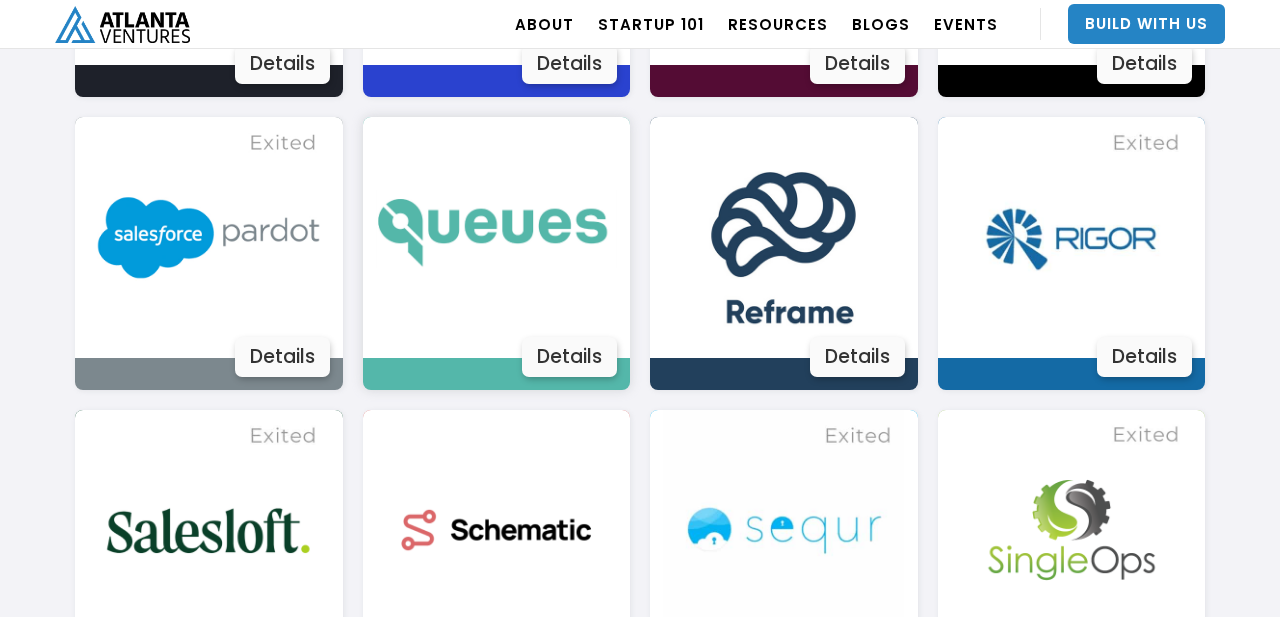 click at bounding box center (496, 237) 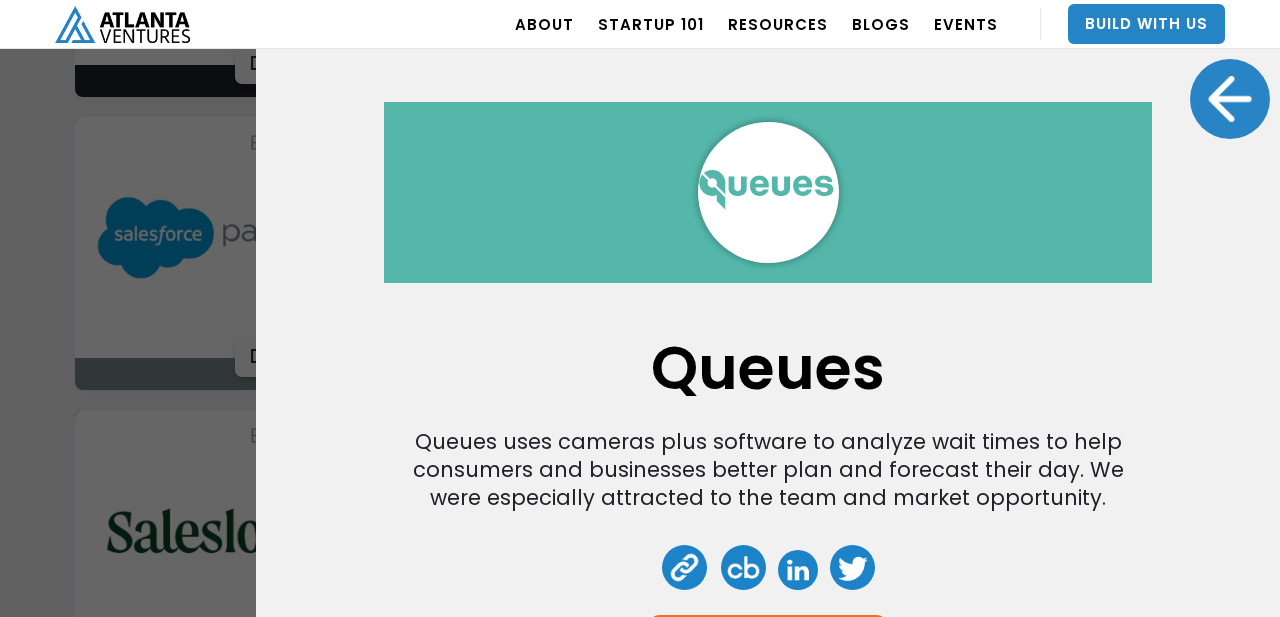 click at bounding box center (1230, 99) 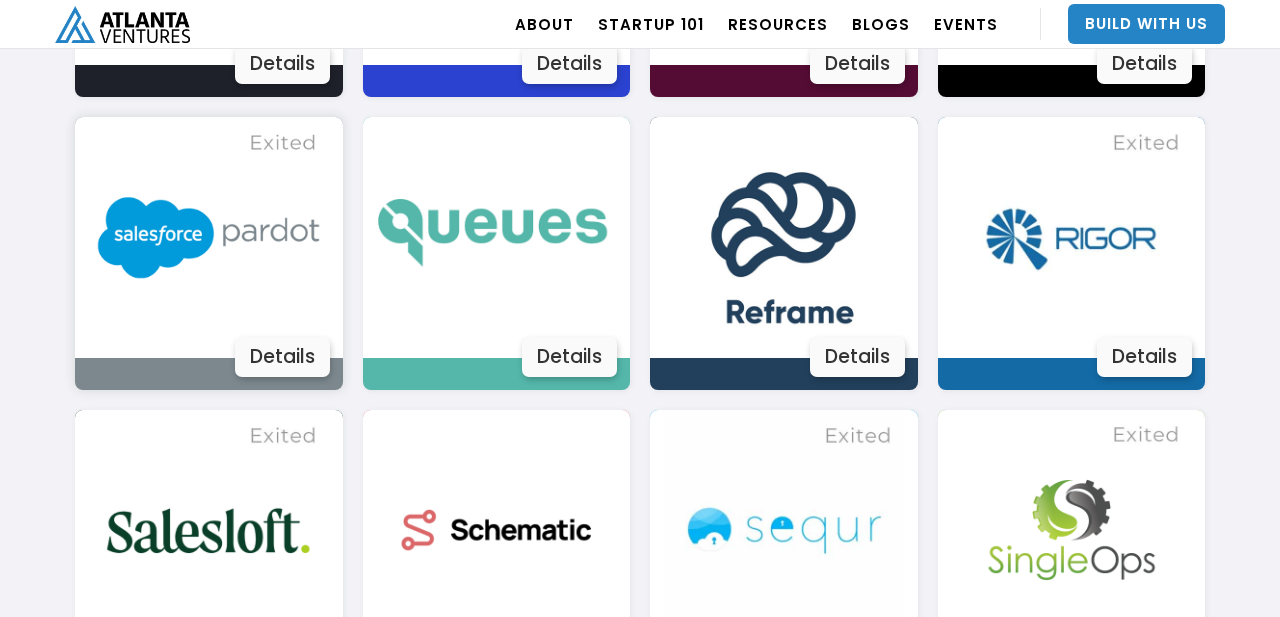 click at bounding box center (208, 237) 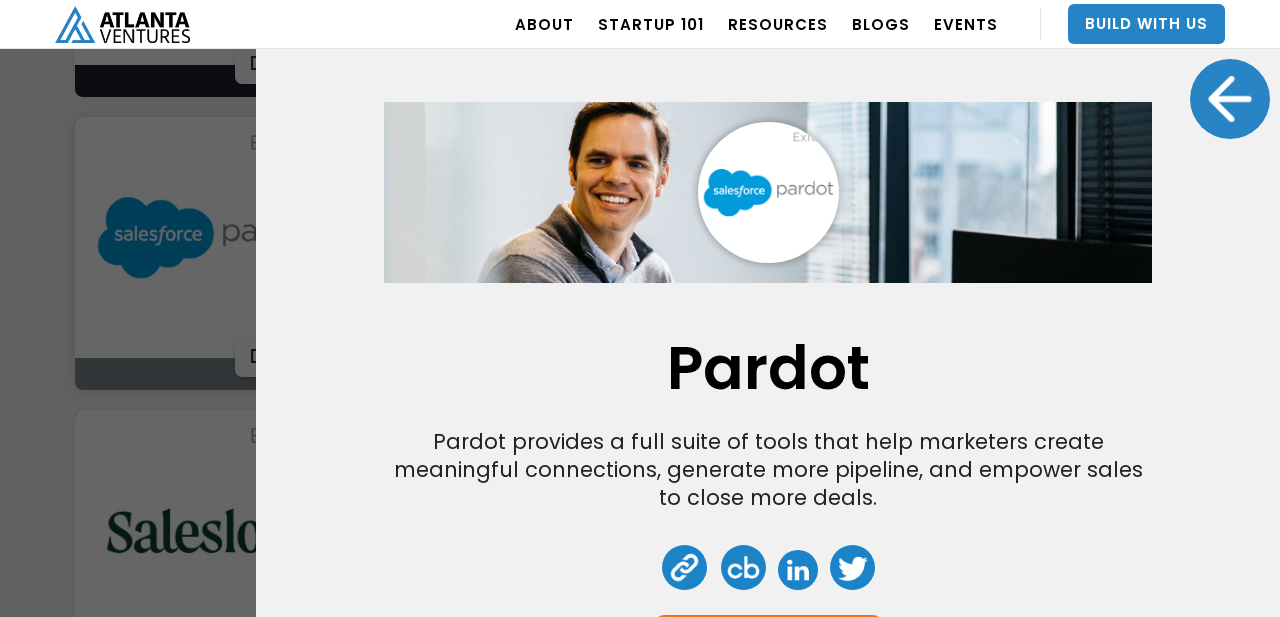click at bounding box center [1230, 99] 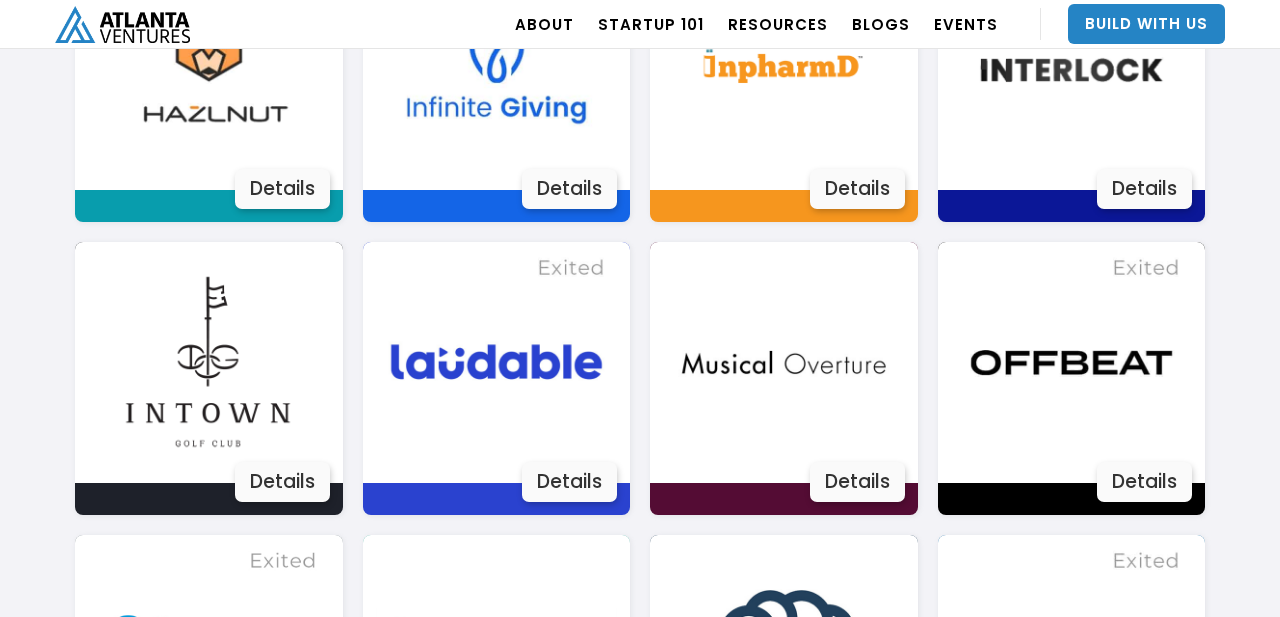 scroll, scrollTop: 2713, scrollLeft: 0, axis: vertical 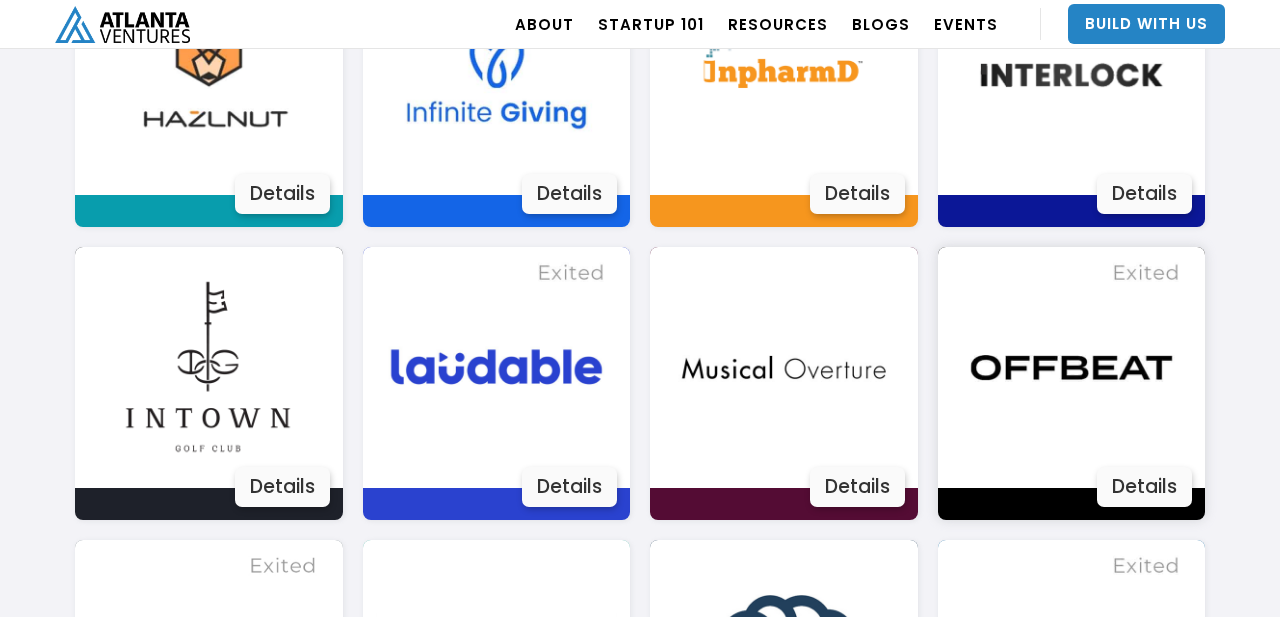 click at bounding box center (1071, 367) 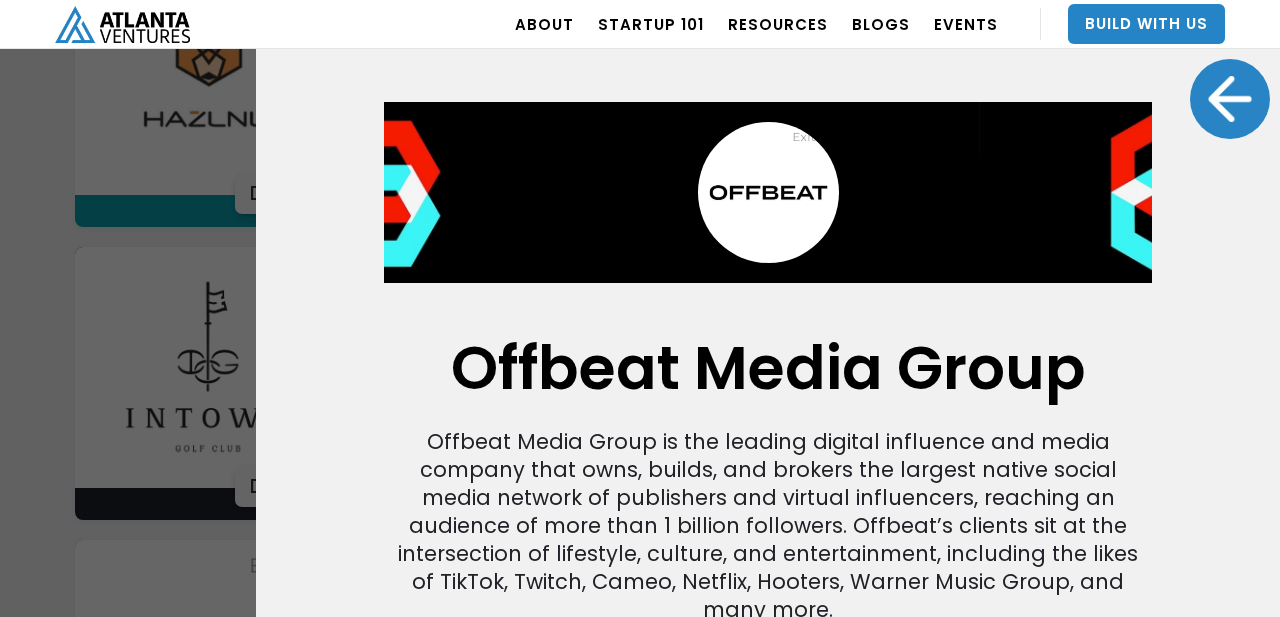 click at bounding box center [1230, 99] 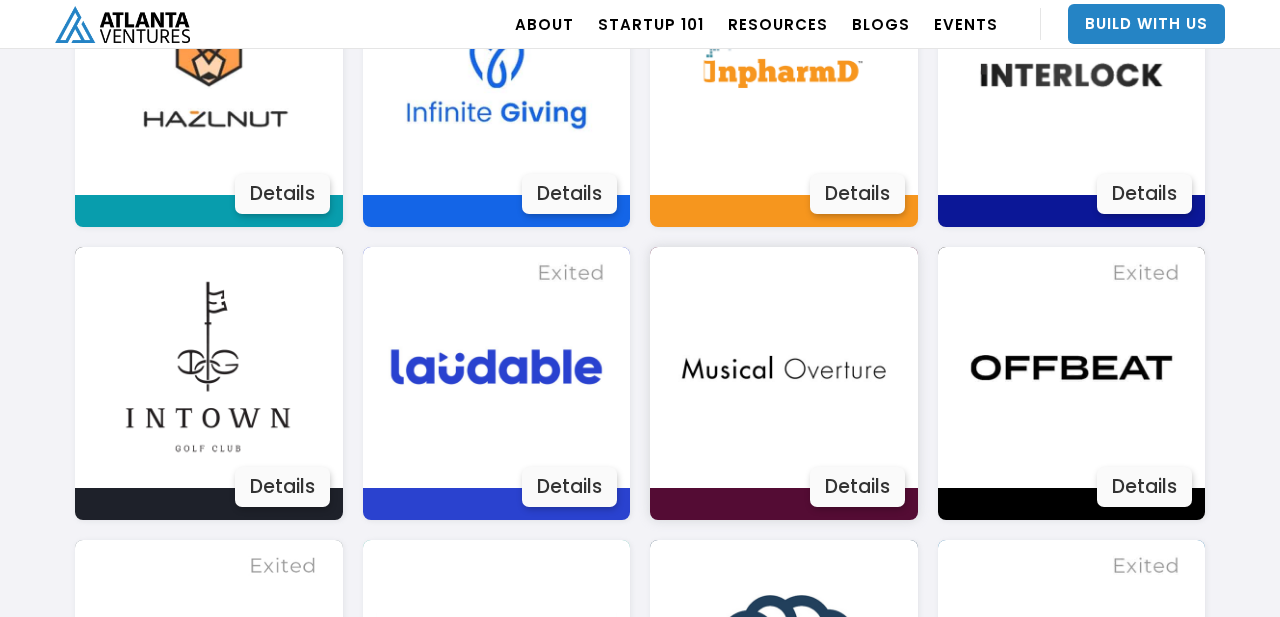 click at bounding box center [783, 367] 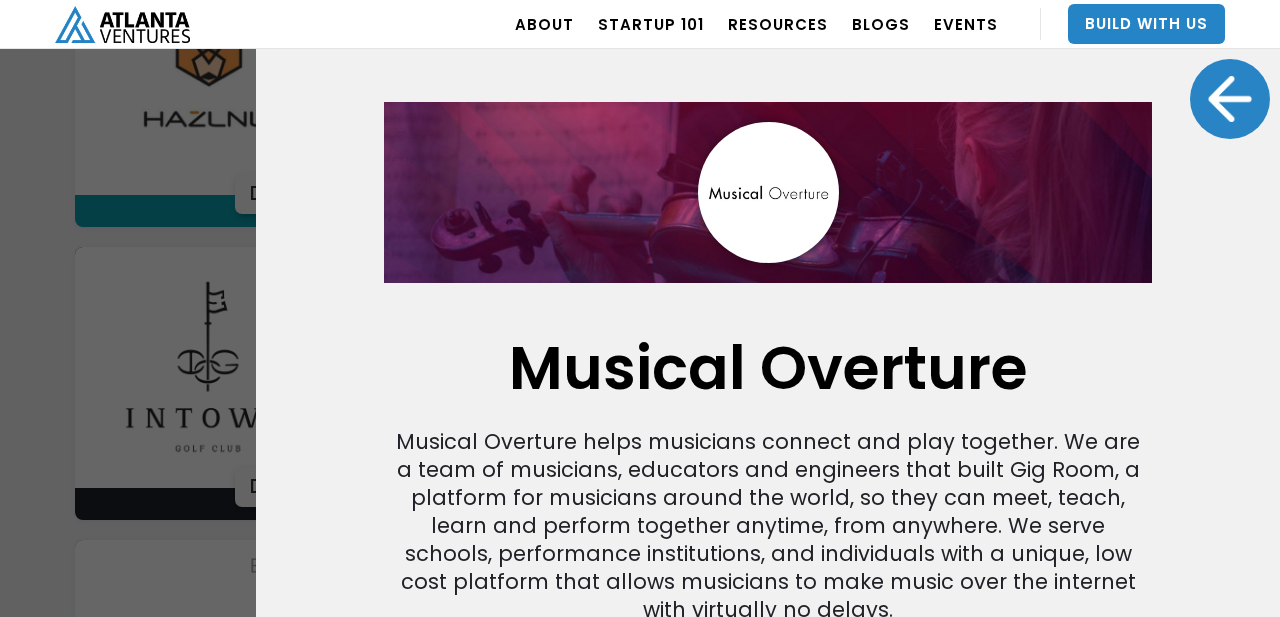 click at bounding box center [1230, 99] 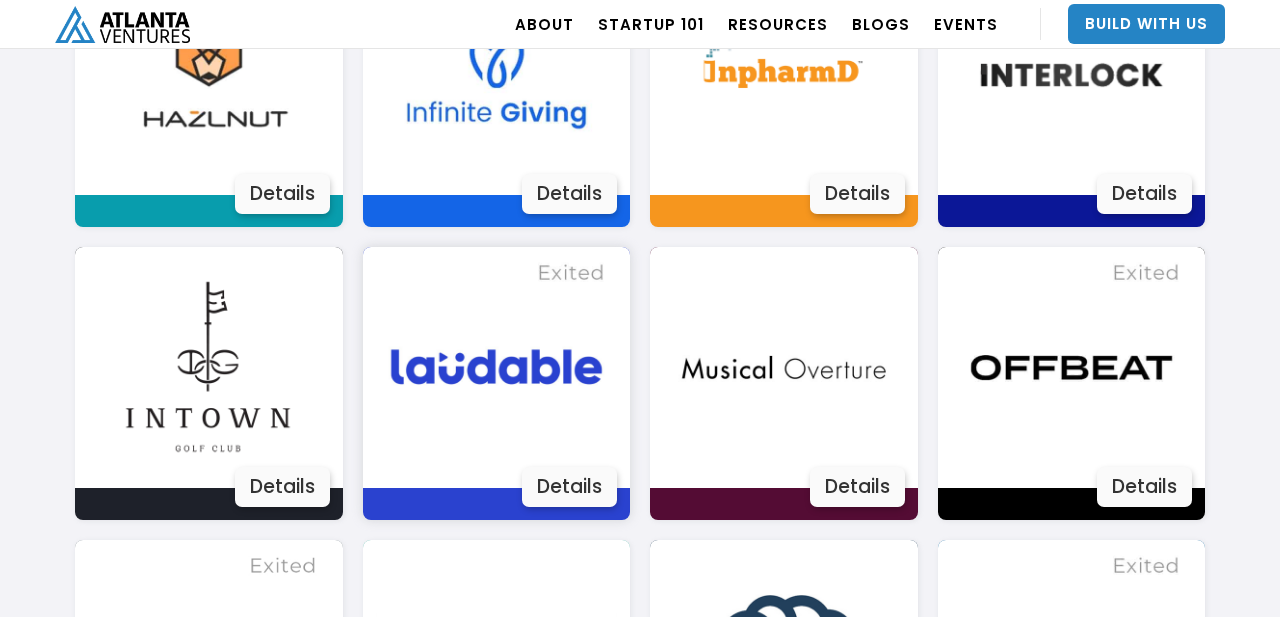 click at bounding box center [496, 367] 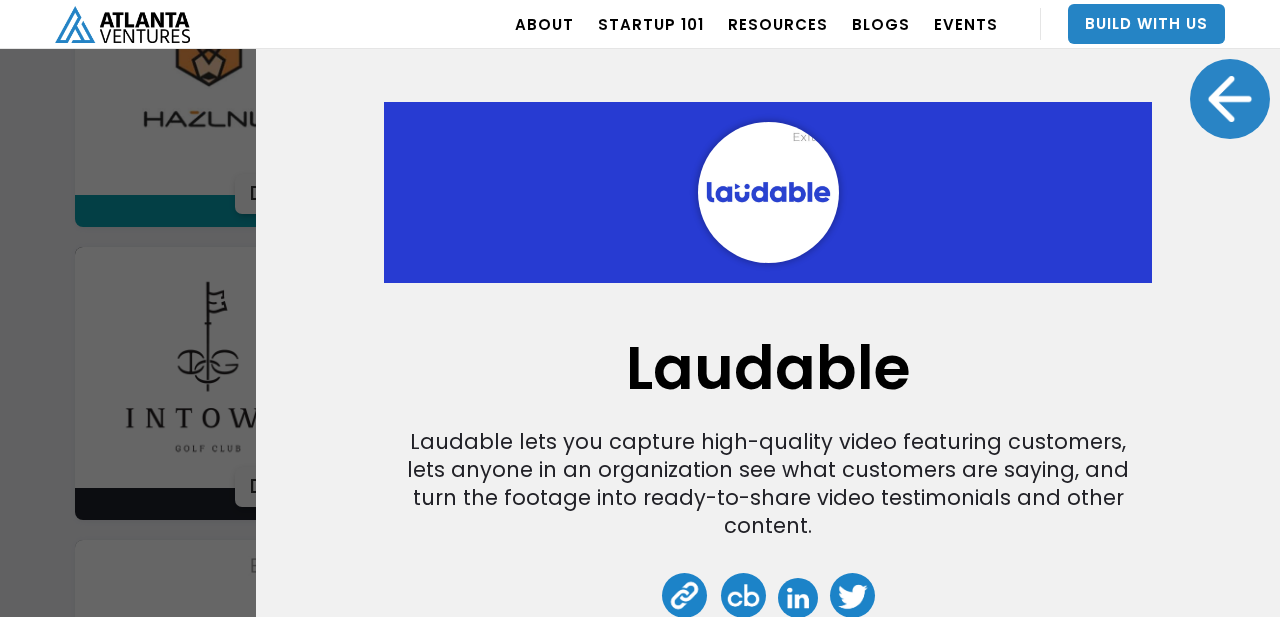 click at bounding box center [1230, 99] 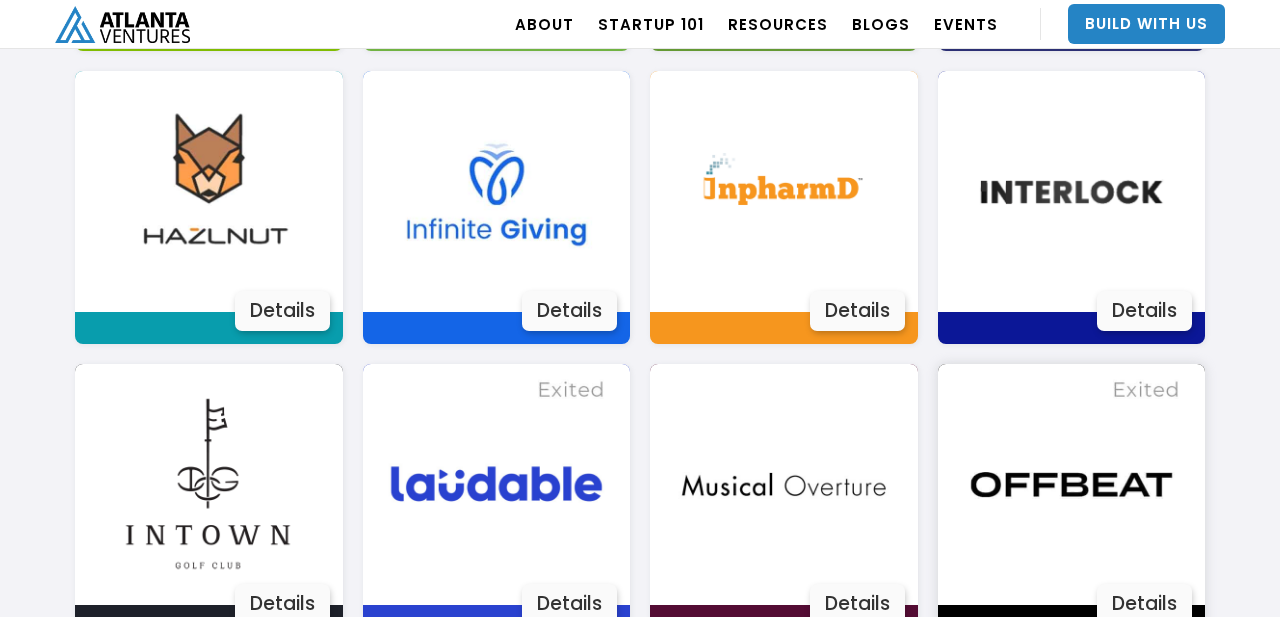 scroll, scrollTop: 2544, scrollLeft: 0, axis: vertical 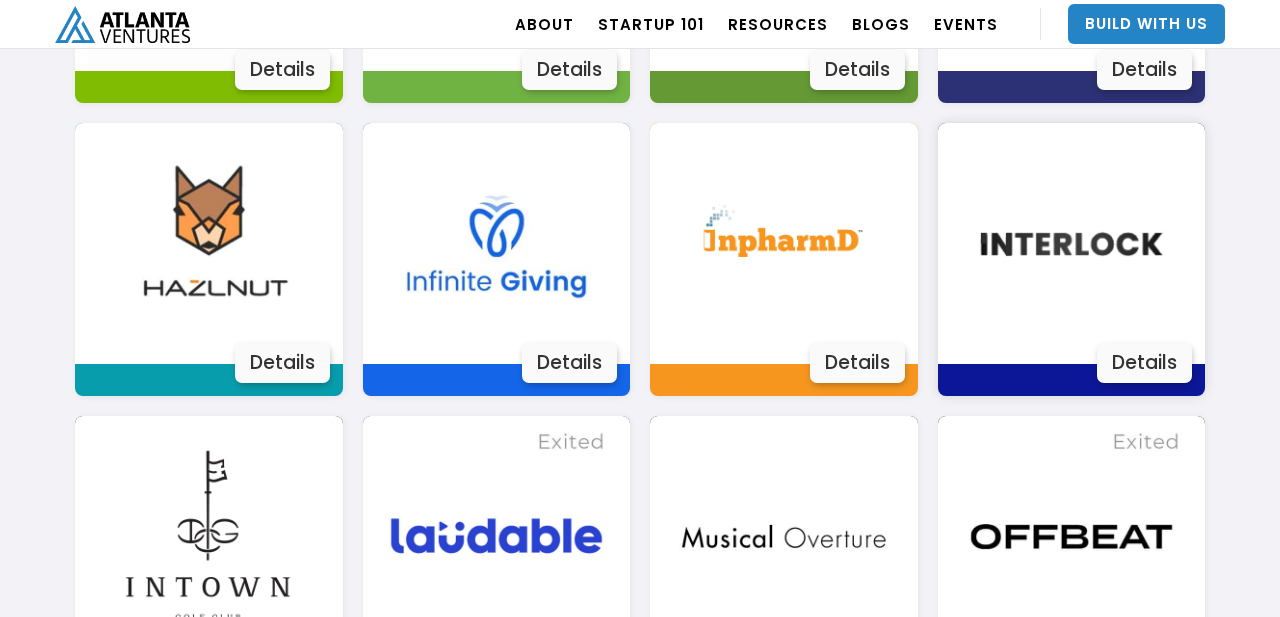 click at bounding box center [1071, 243] 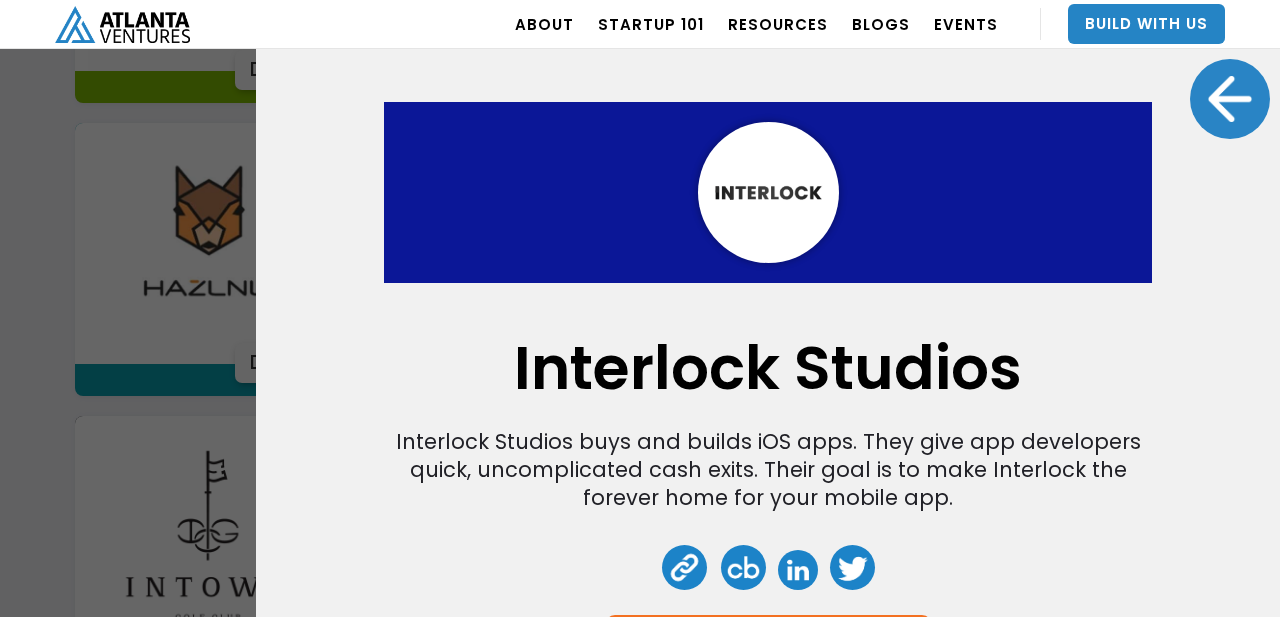 click at bounding box center (1230, 99) 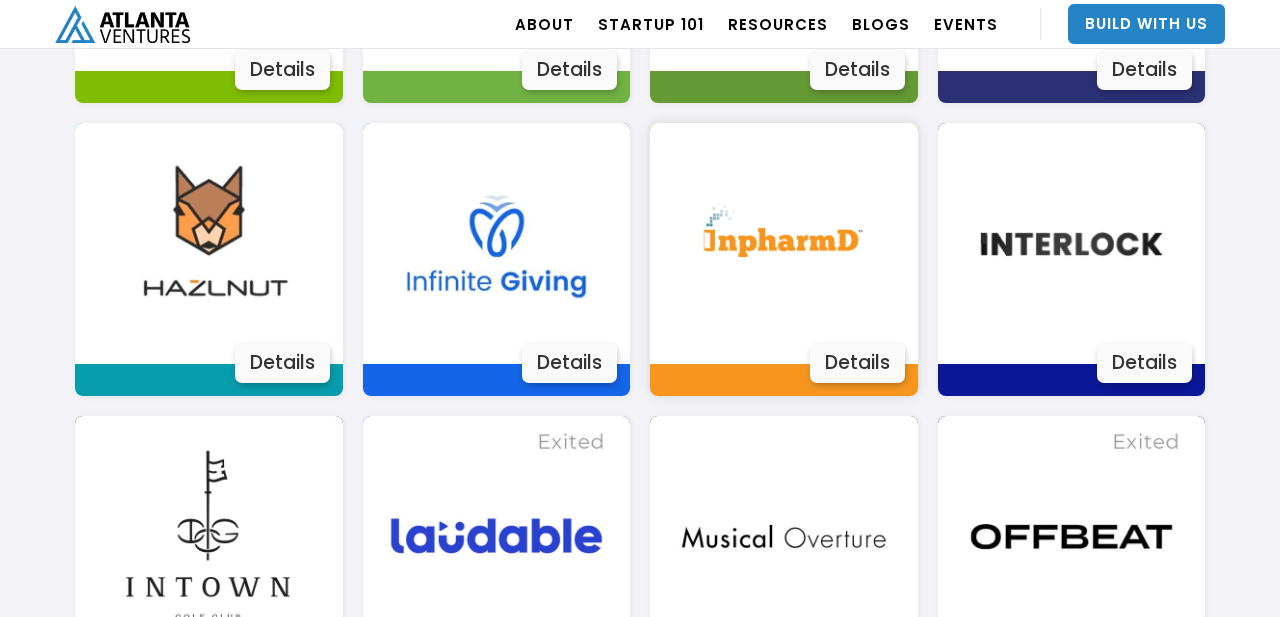 click at bounding box center (783, 243) 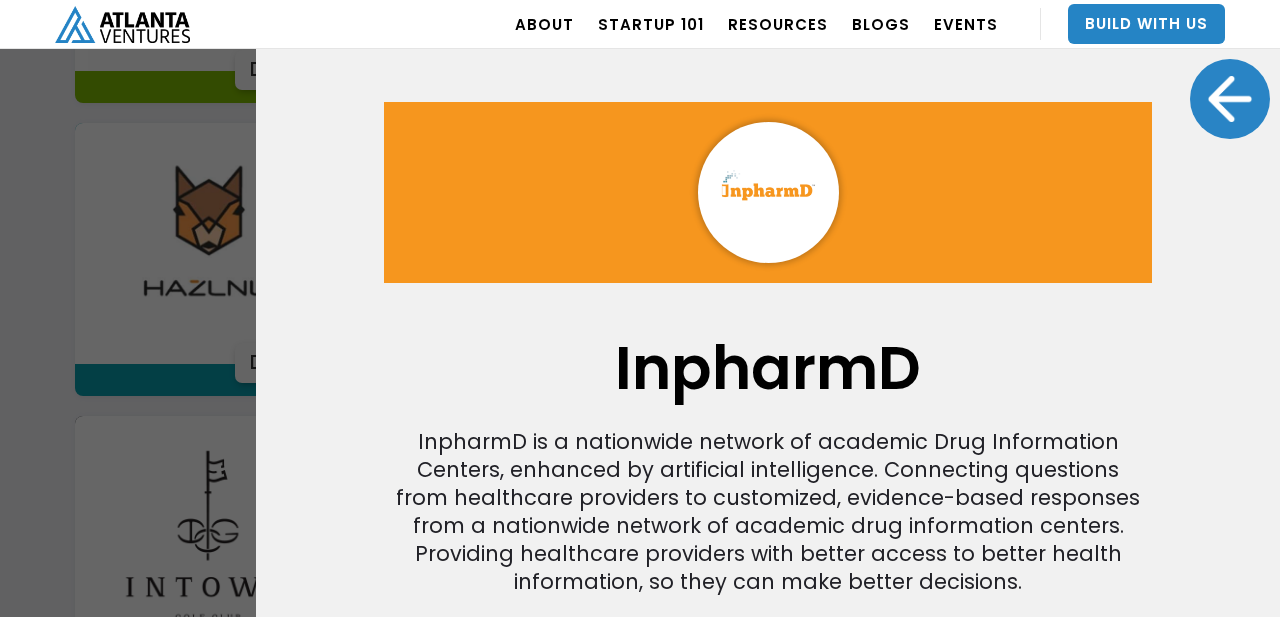 click at bounding box center (1230, 99) 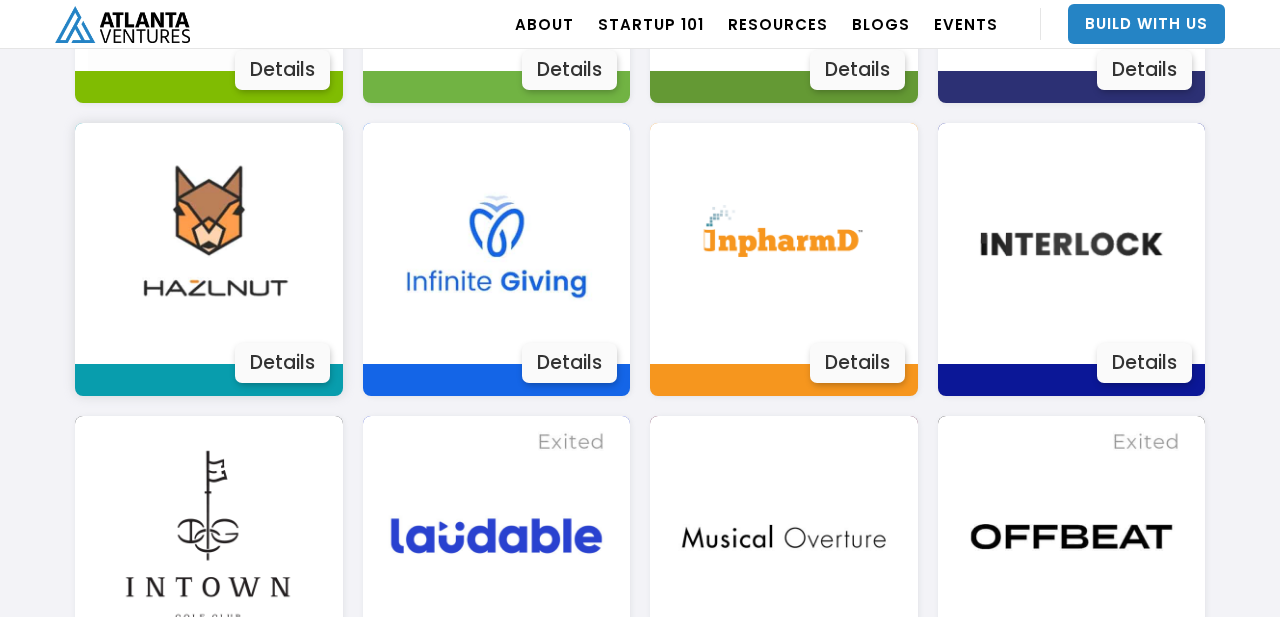 click at bounding box center (208, 243) 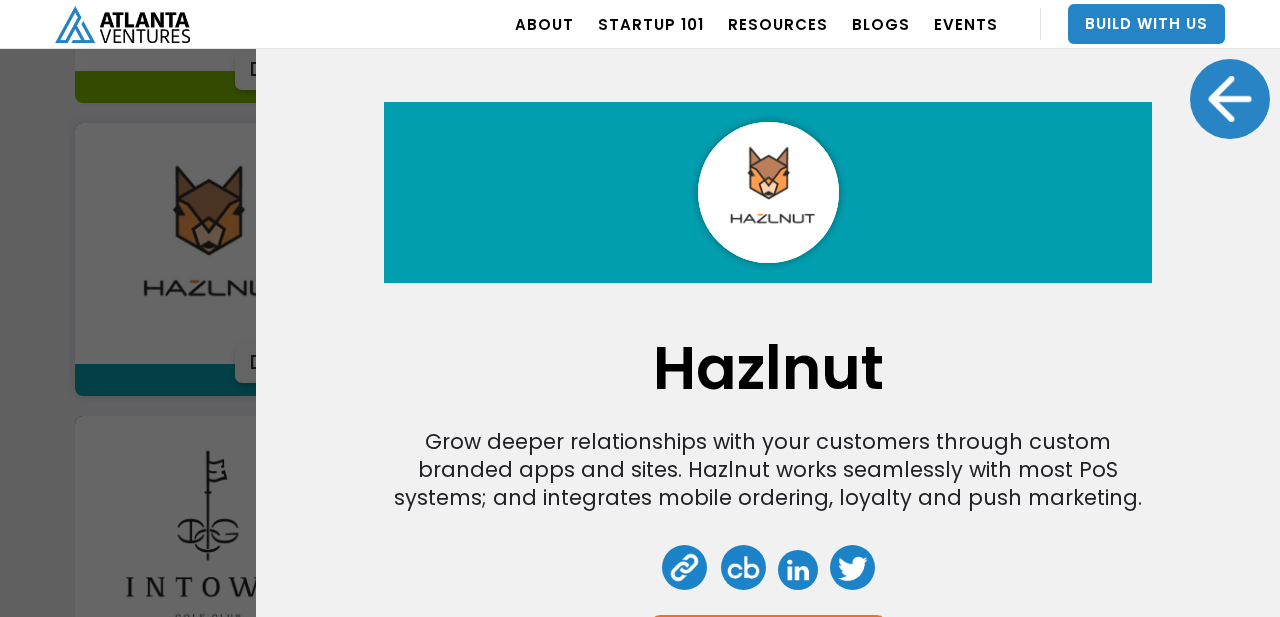 click at bounding box center (1230, 99) 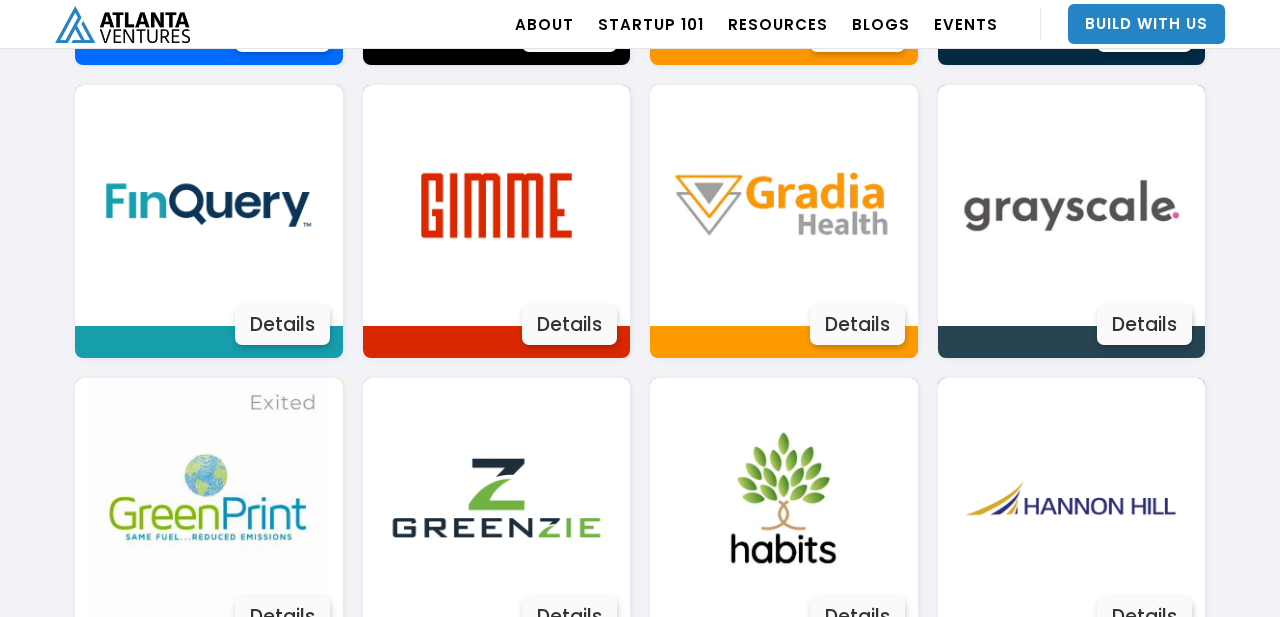 scroll, scrollTop: 2048, scrollLeft: 0, axis: vertical 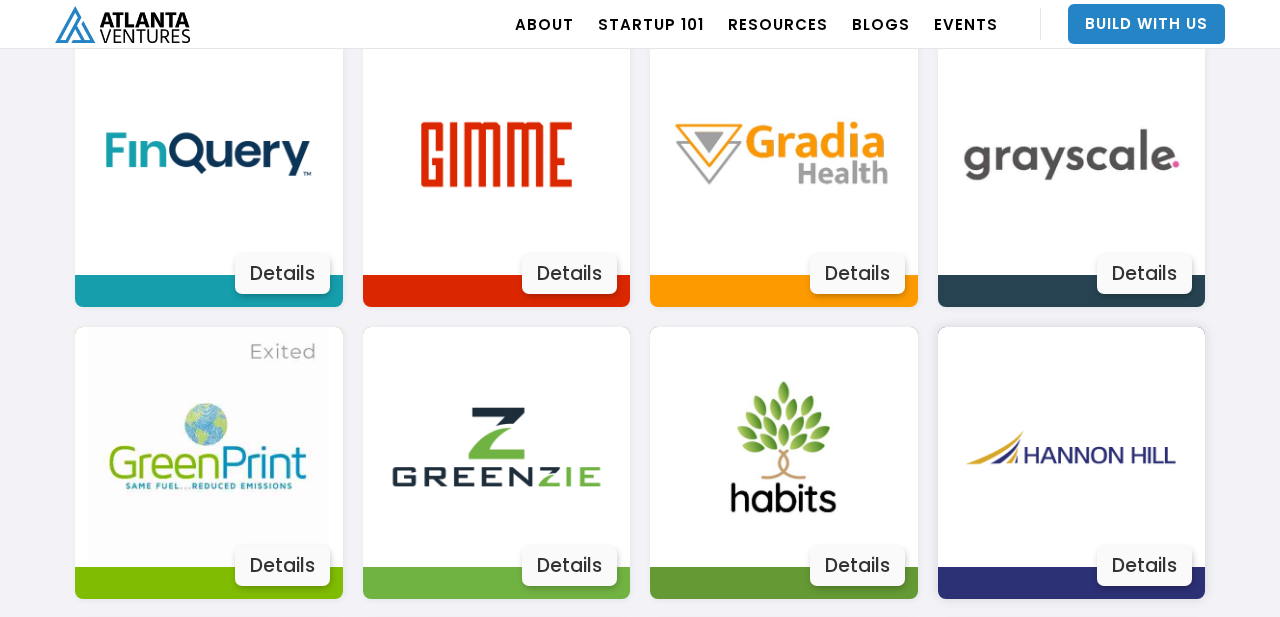 click at bounding box center [1071, 447] 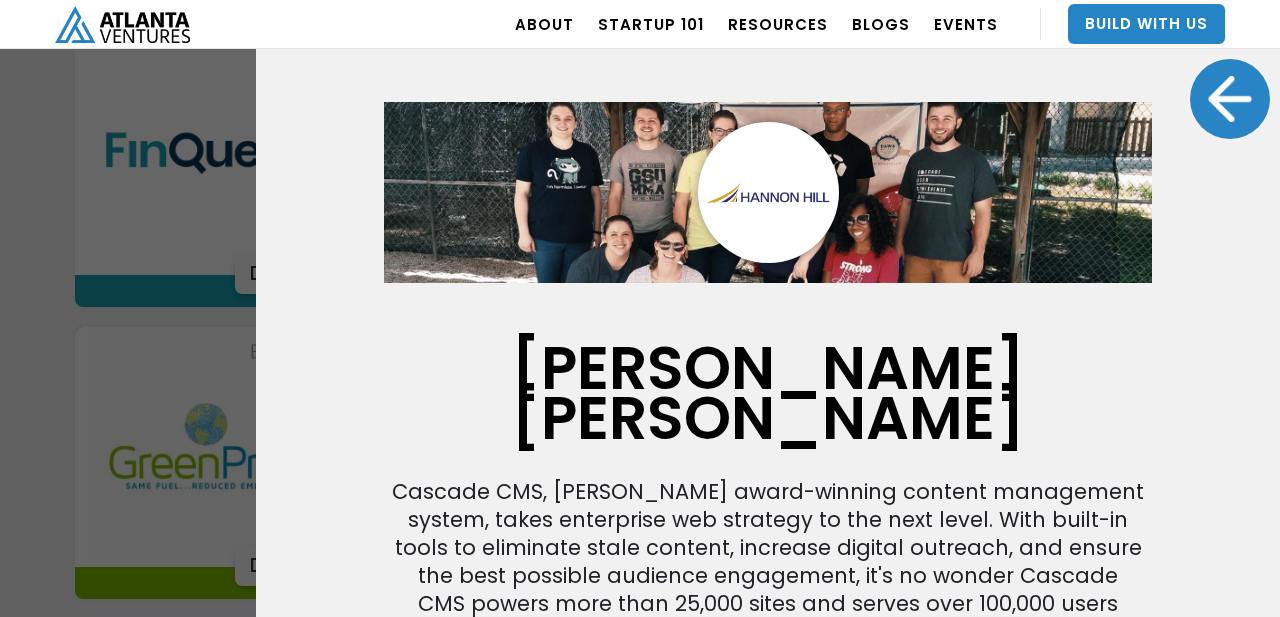click at bounding box center (1230, 99) 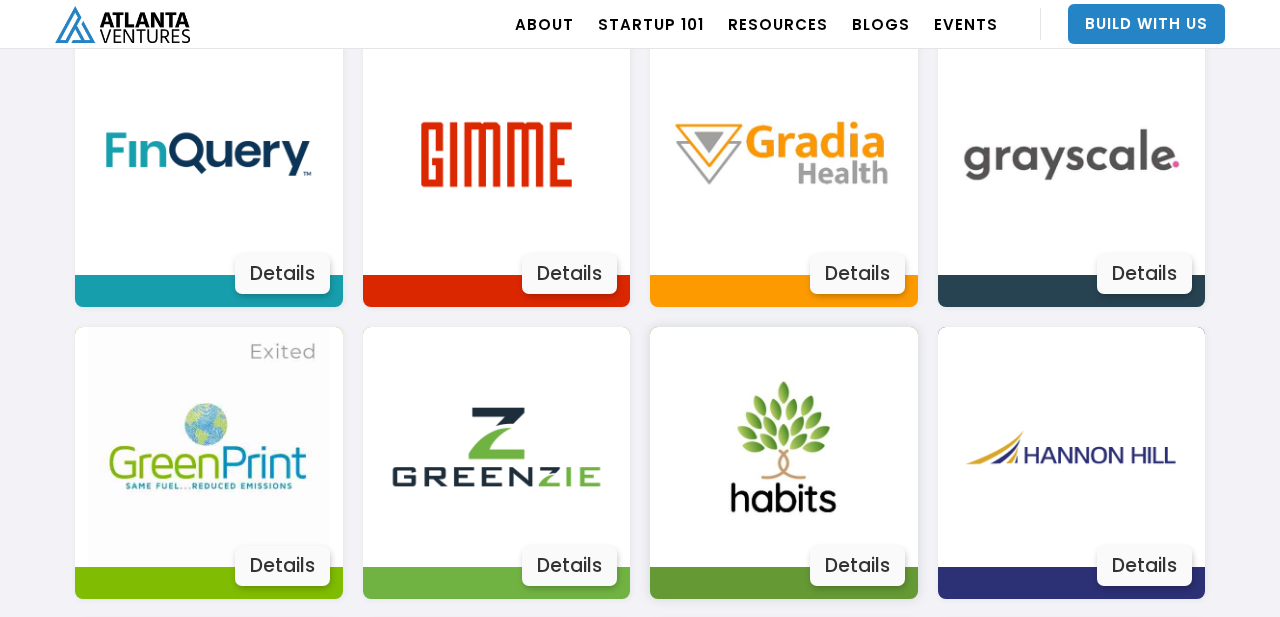click at bounding box center (783, 447) 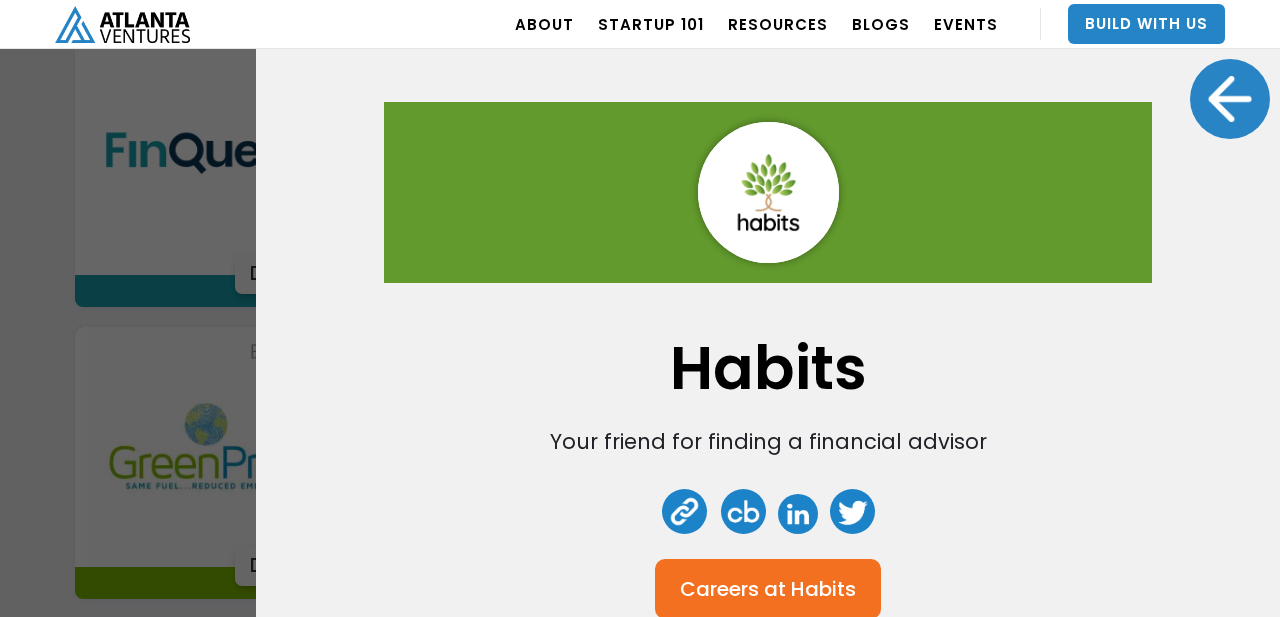click at bounding box center [1230, 99] 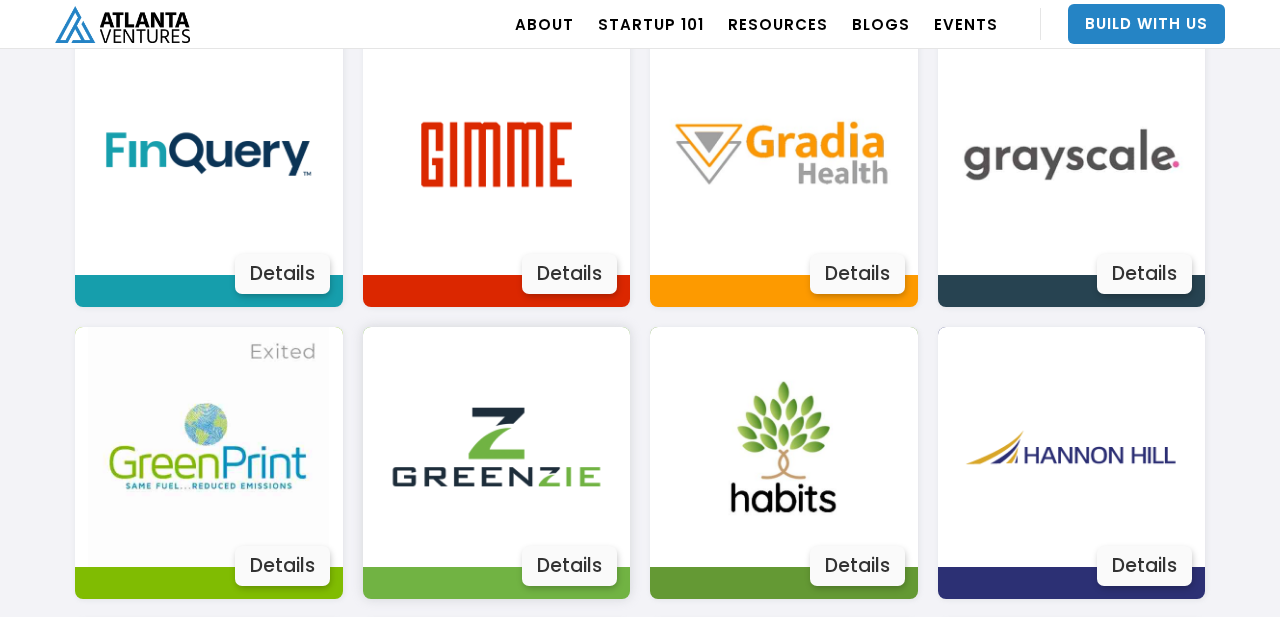 click at bounding box center [496, 447] 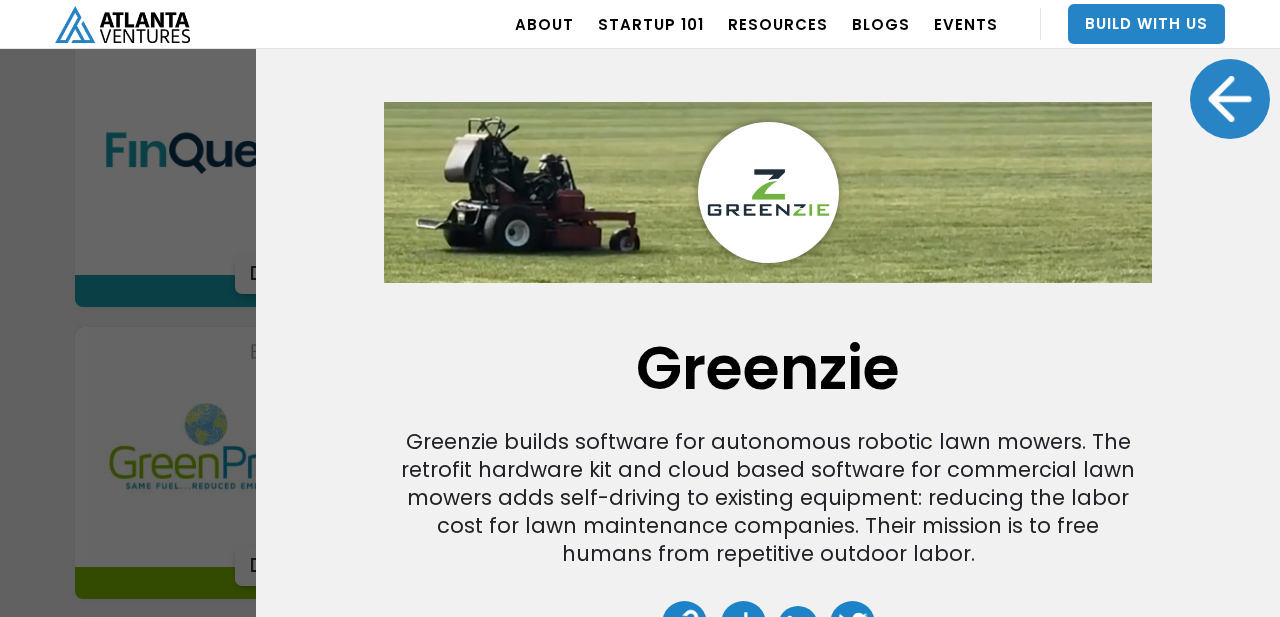 click at bounding box center [1230, 99] 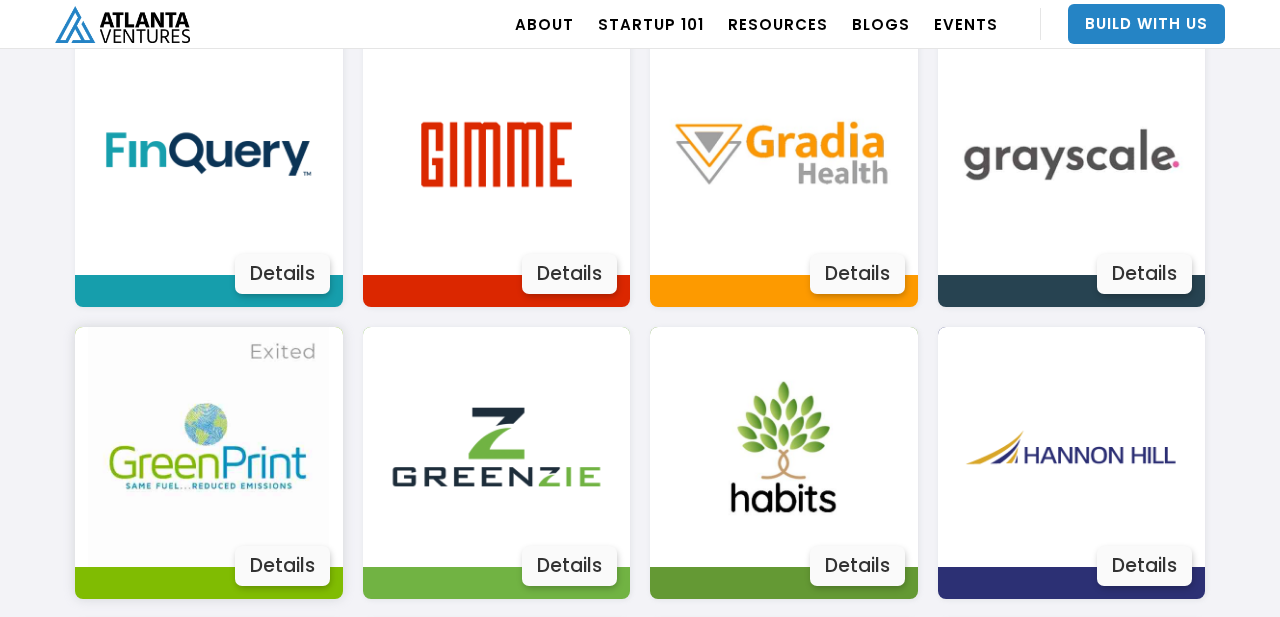 click at bounding box center [208, 447] 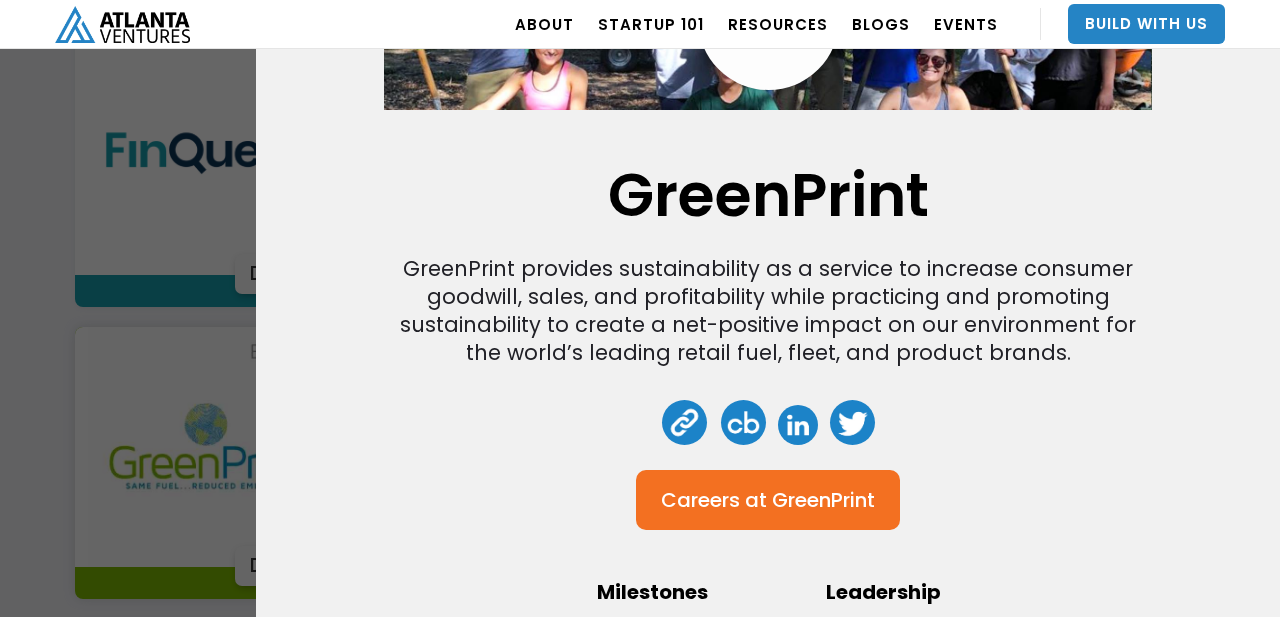 scroll, scrollTop: 276, scrollLeft: 0, axis: vertical 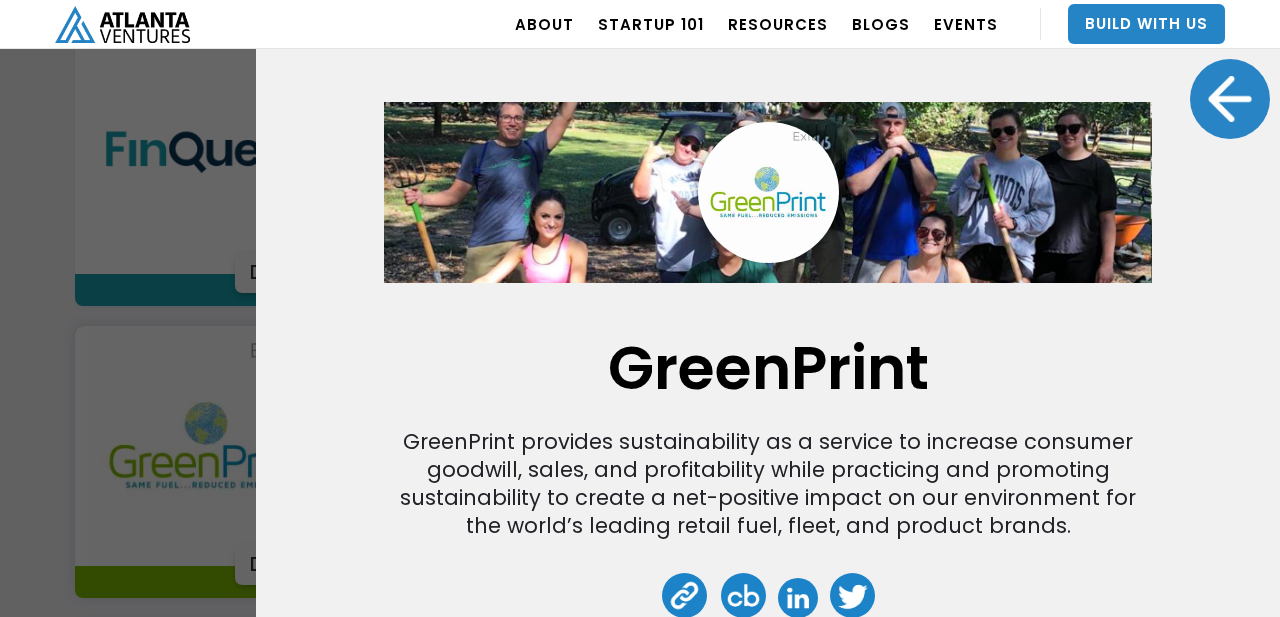 click at bounding box center (1230, 99) 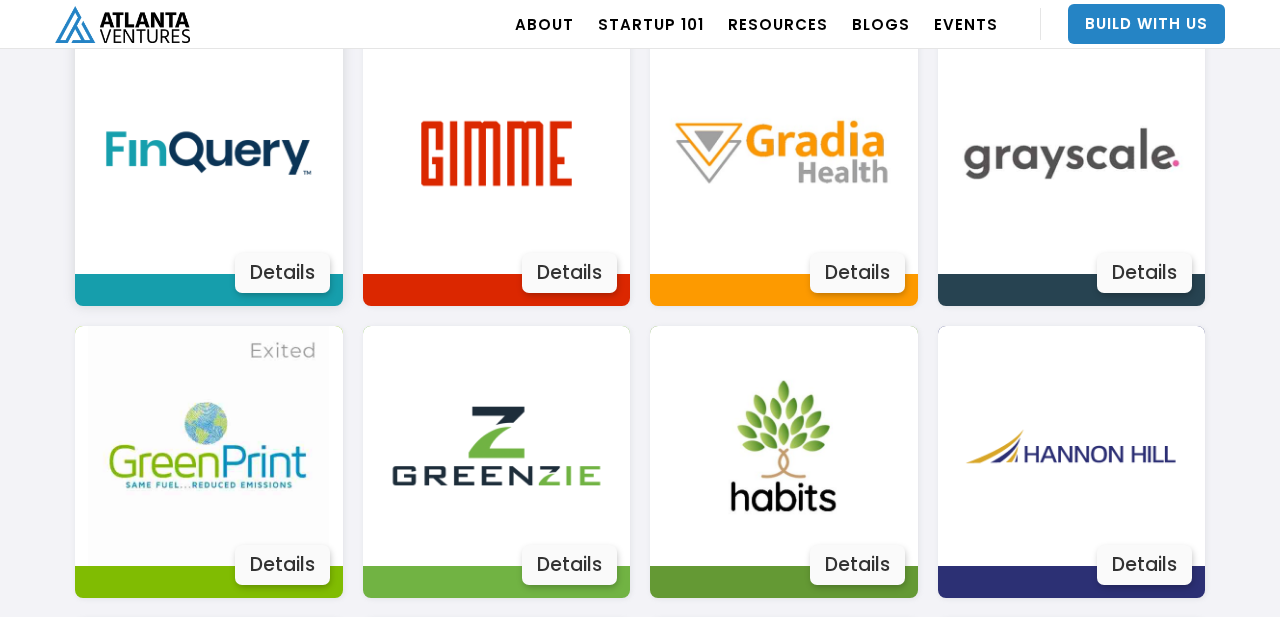 click at bounding box center (208, 153) 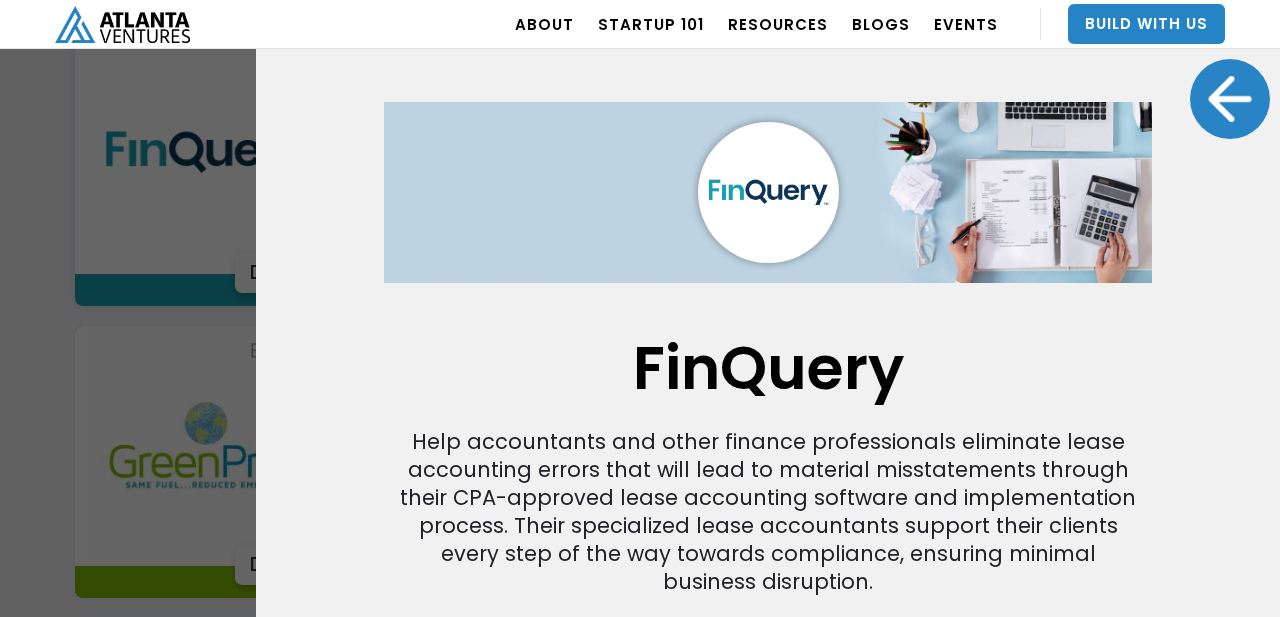 click at bounding box center (1230, 99) 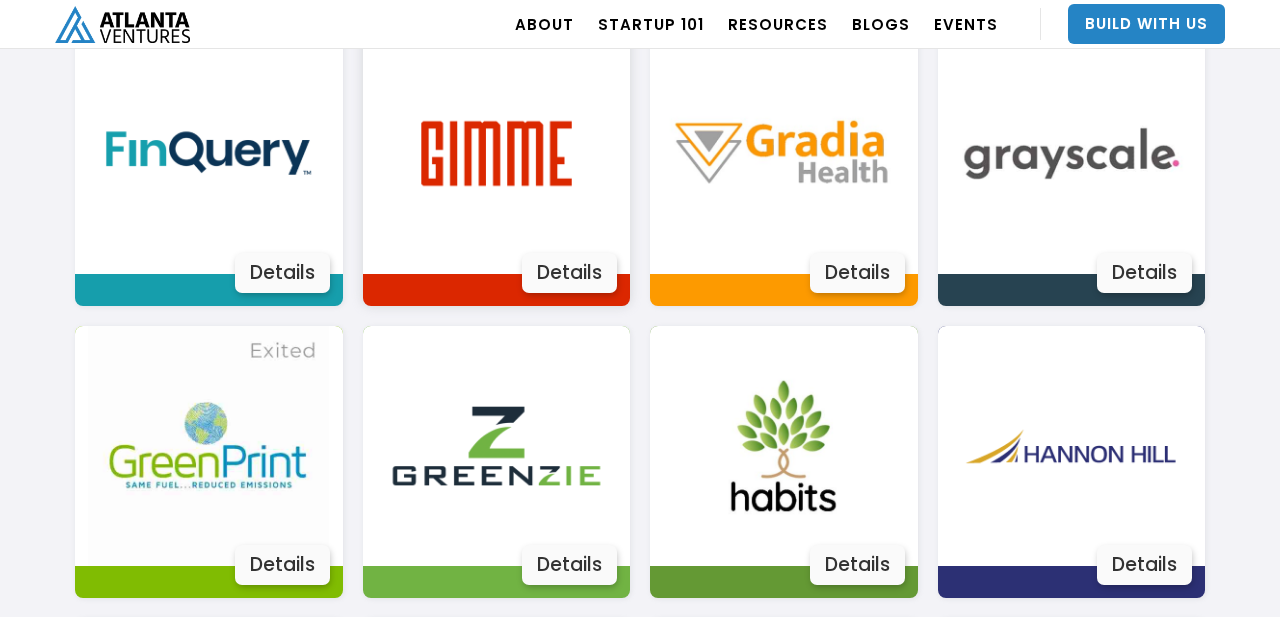 click at bounding box center [496, 153] 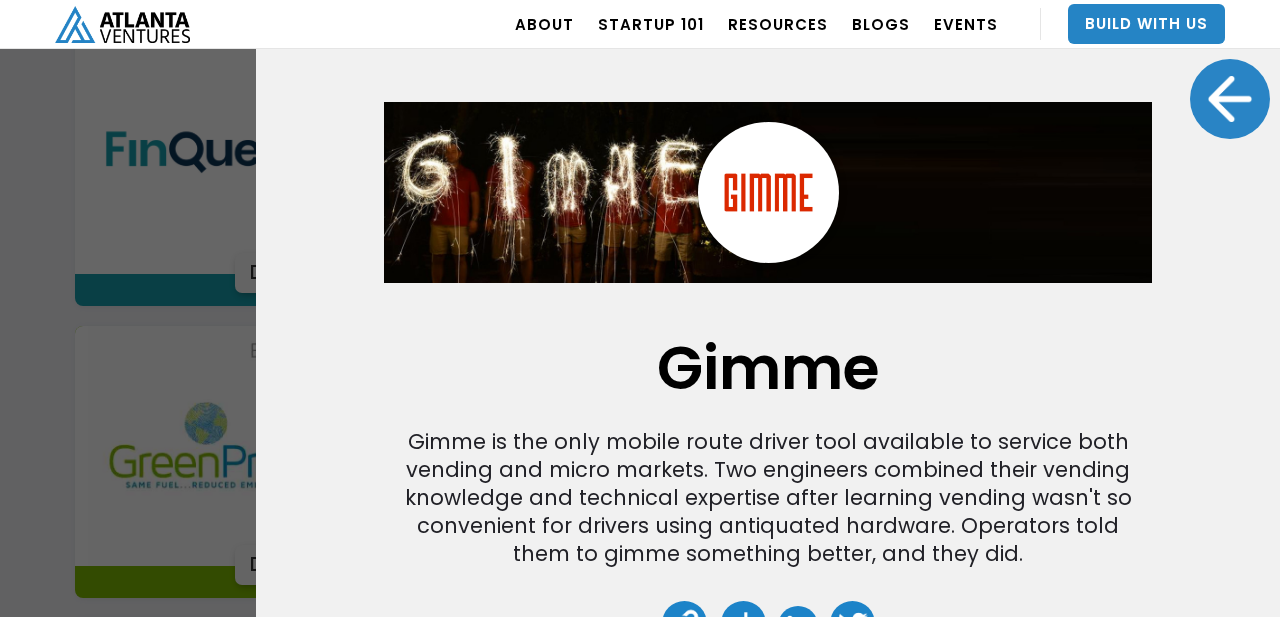 click at bounding box center (1230, 99) 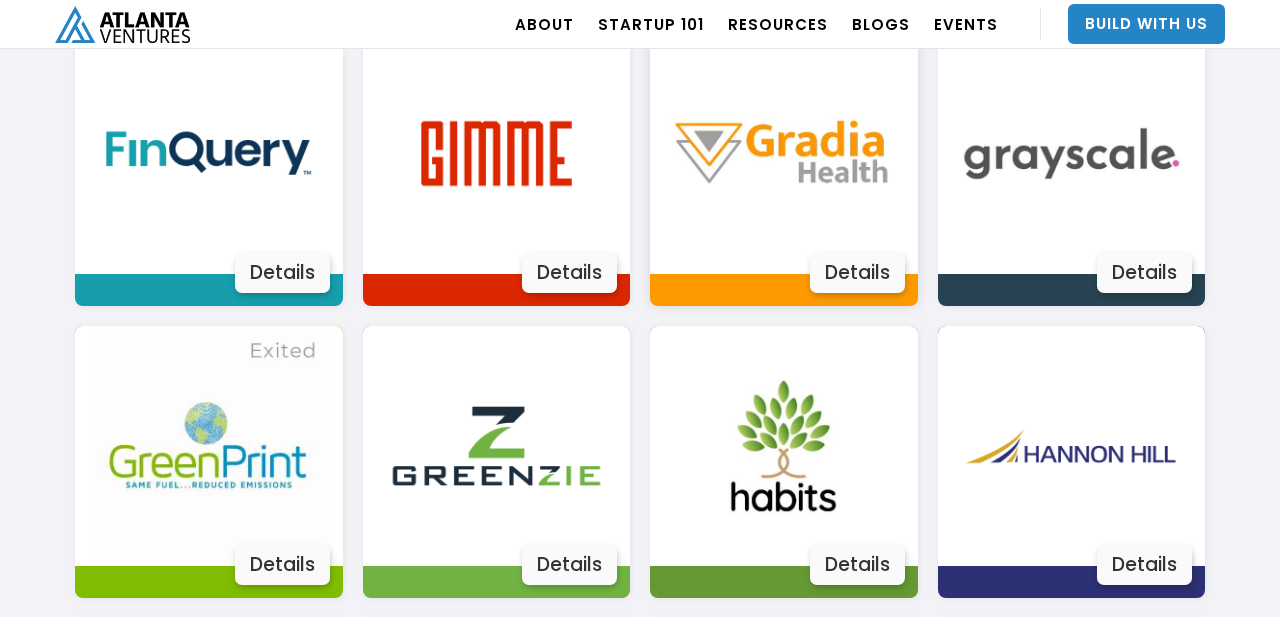 click at bounding box center [783, 153] 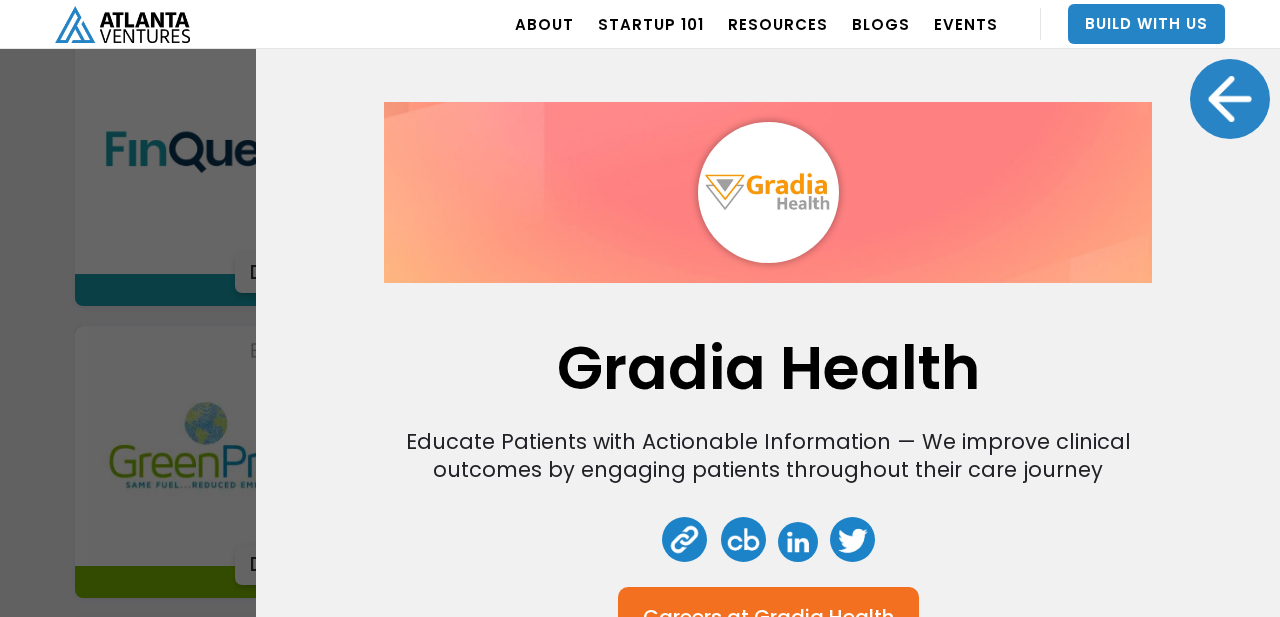 click at bounding box center [1230, 99] 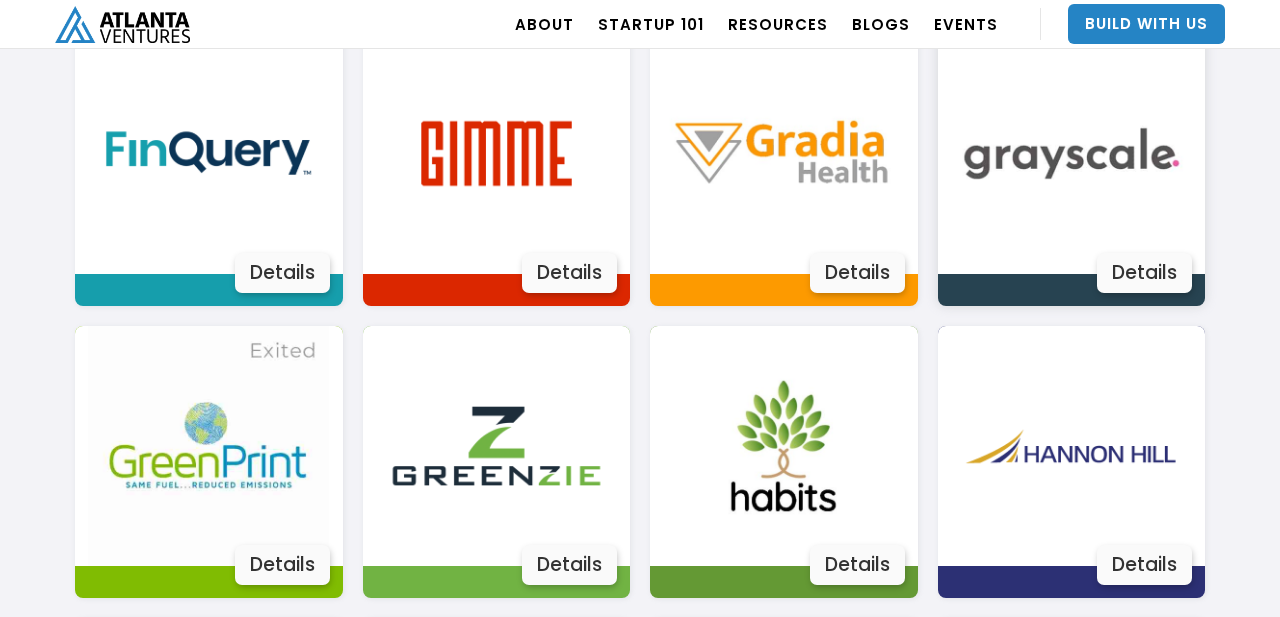 click at bounding box center (1071, 153) 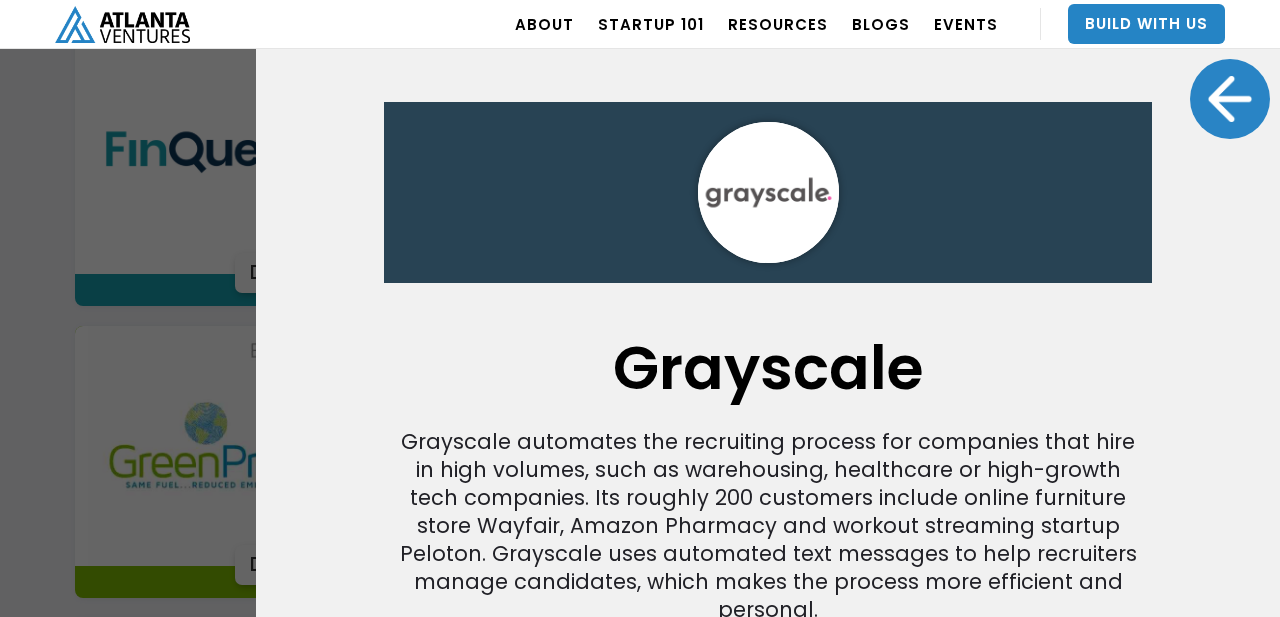 click at bounding box center (1230, 99) 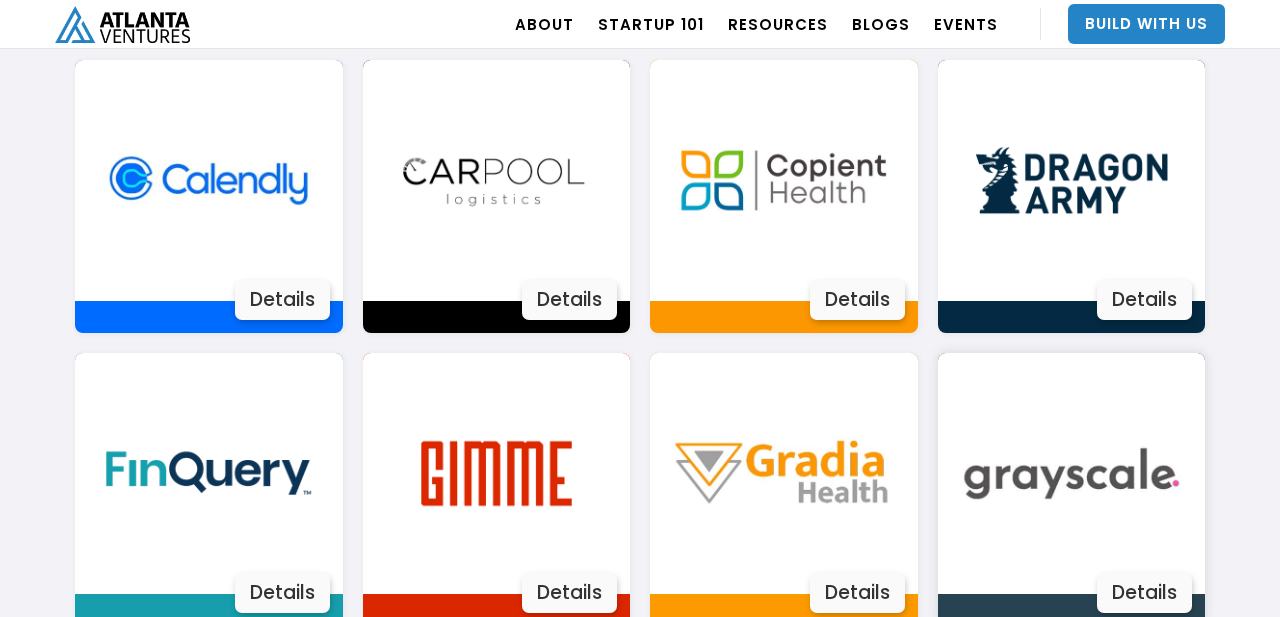 scroll, scrollTop: 1723, scrollLeft: 0, axis: vertical 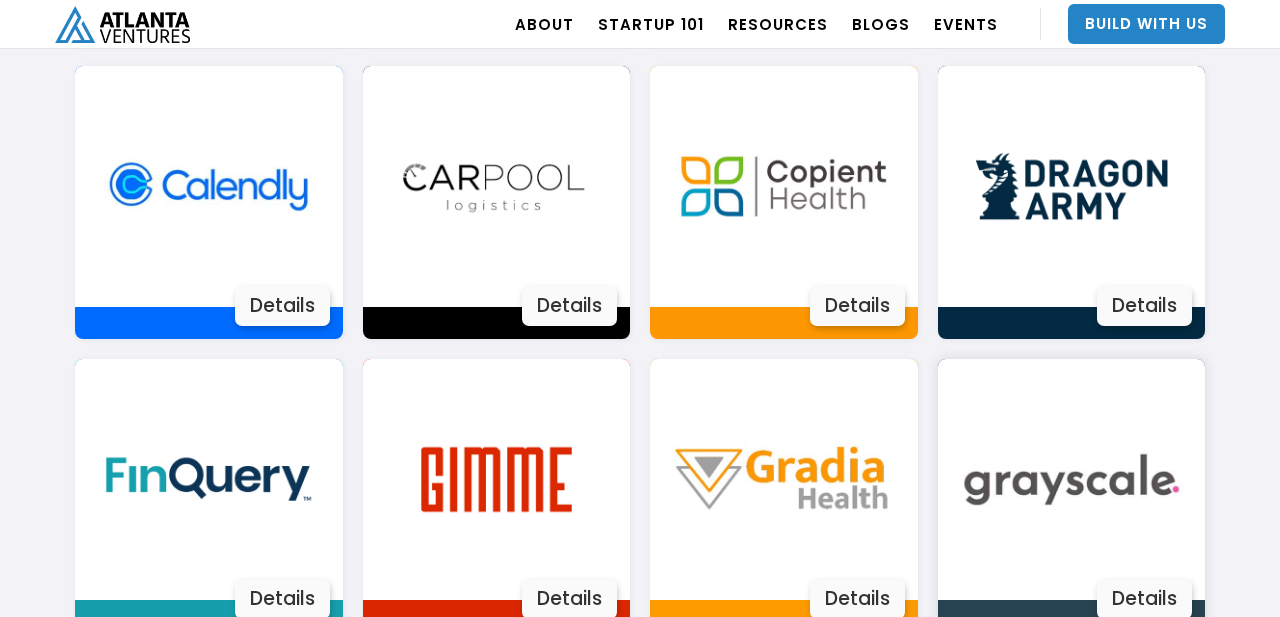 click at bounding box center (1071, 186) 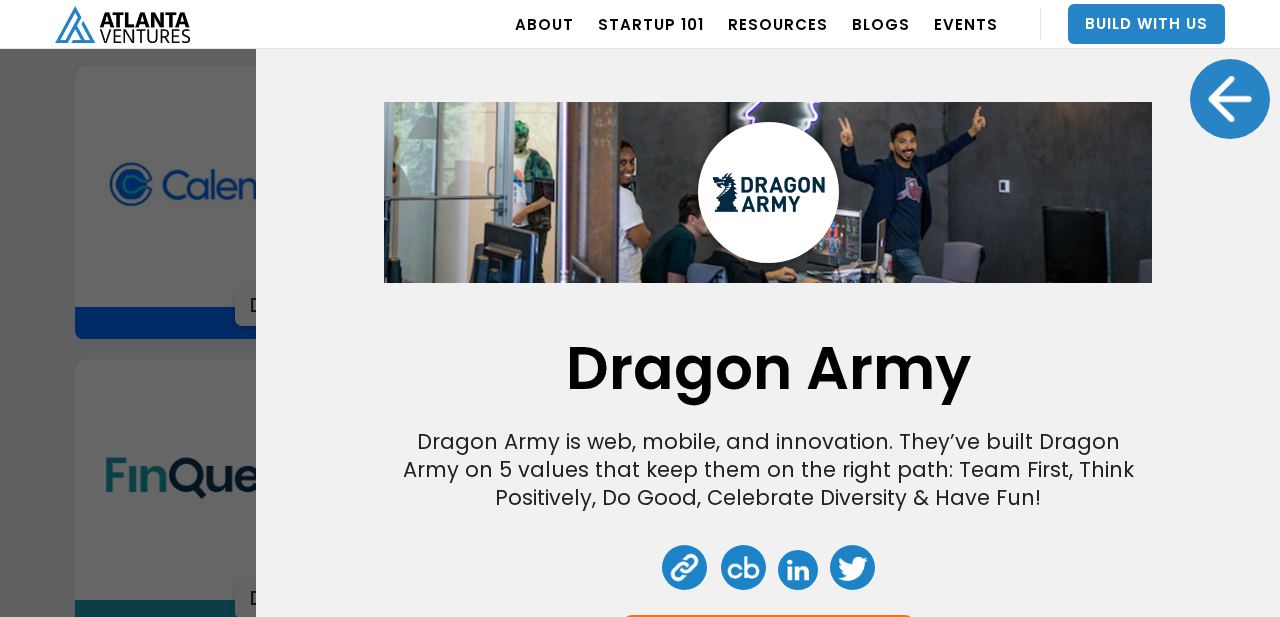 click at bounding box center (1230, 99) 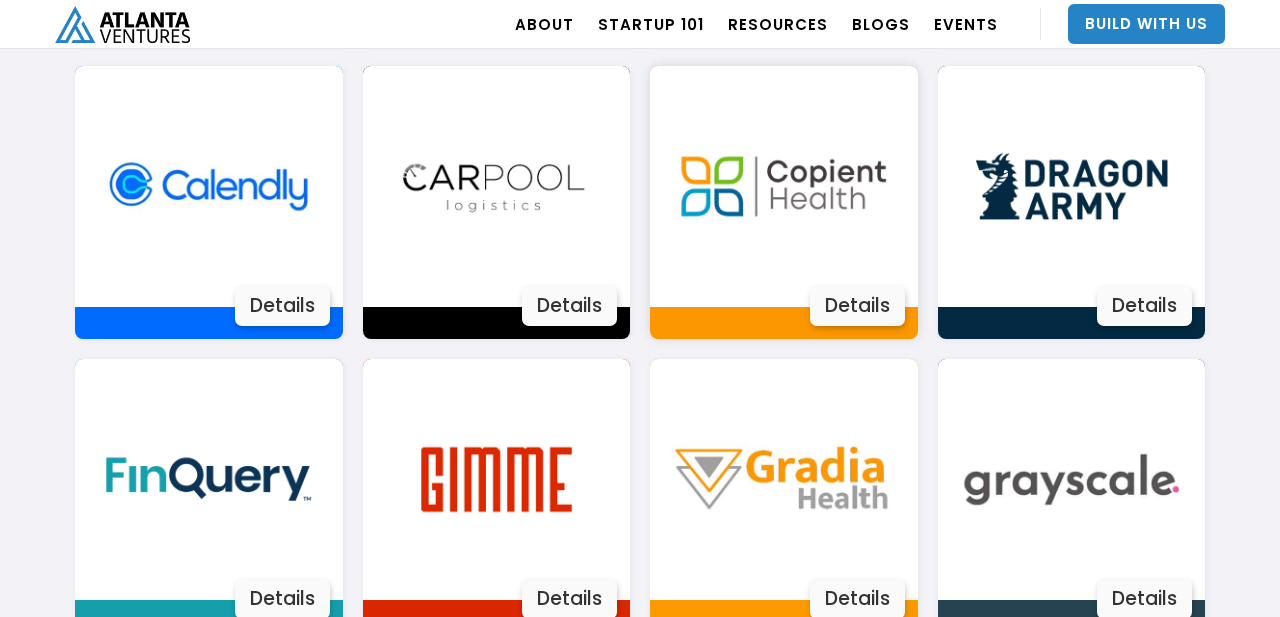 click at bounding box center [783, 186] 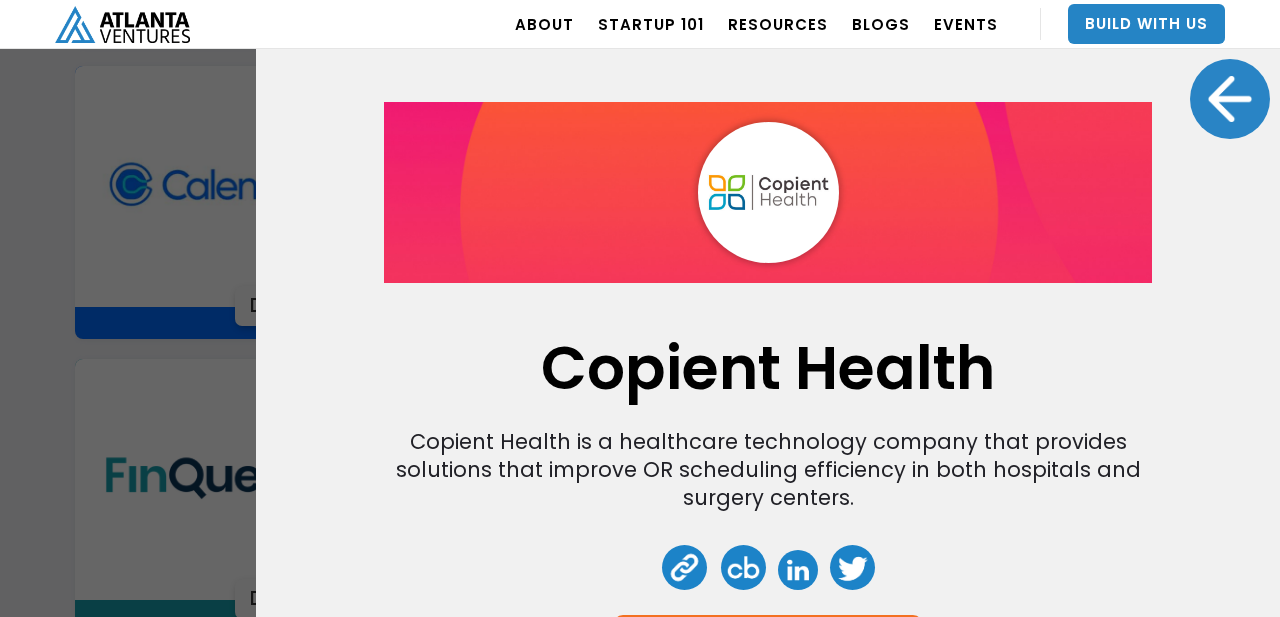 click at bounding box center [1230, 99] 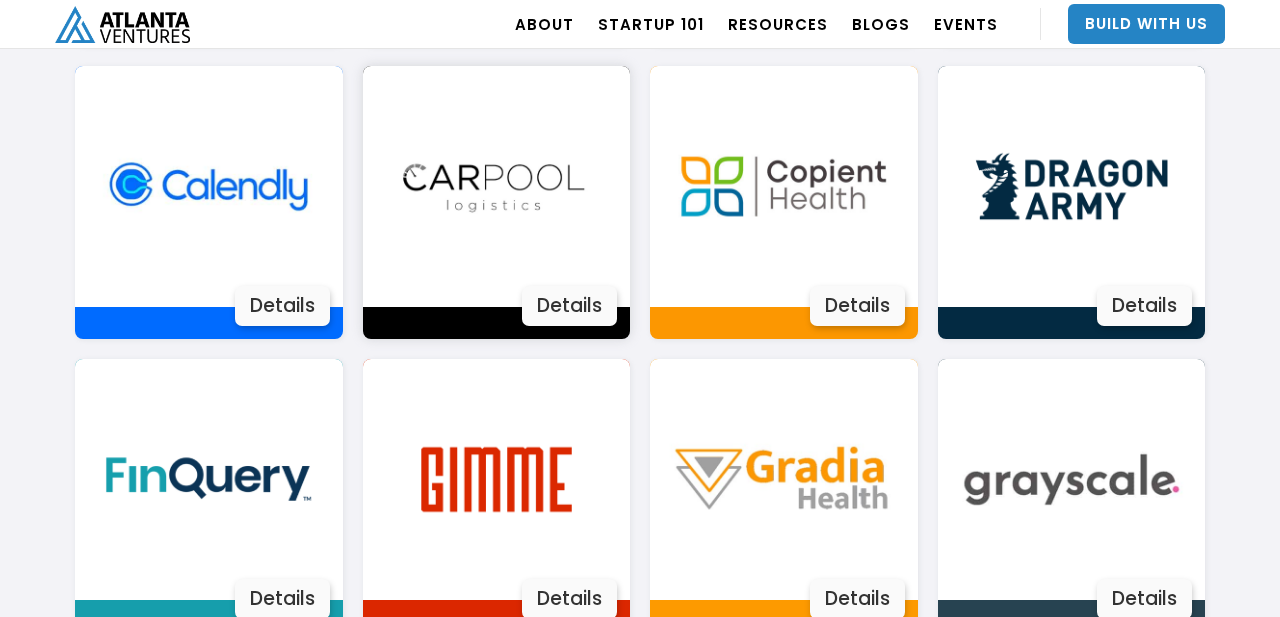 click at bounding box center (496, 186) 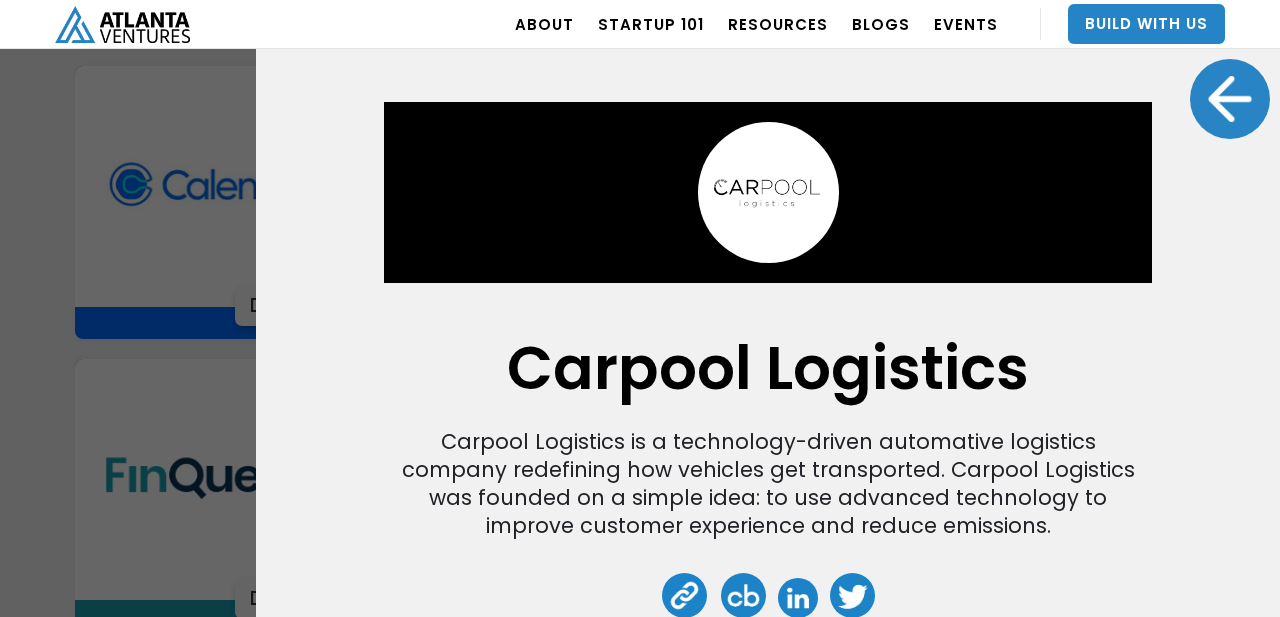 click at bounding box center (1230, 99) 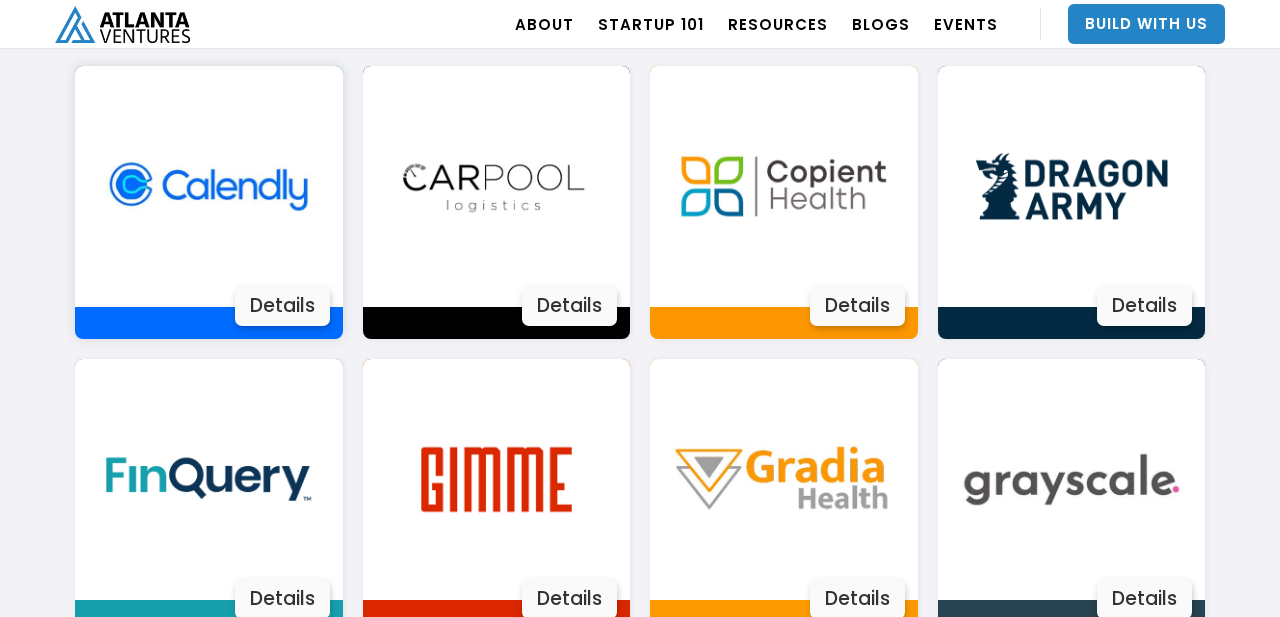 click at bounding box center [208, 186] 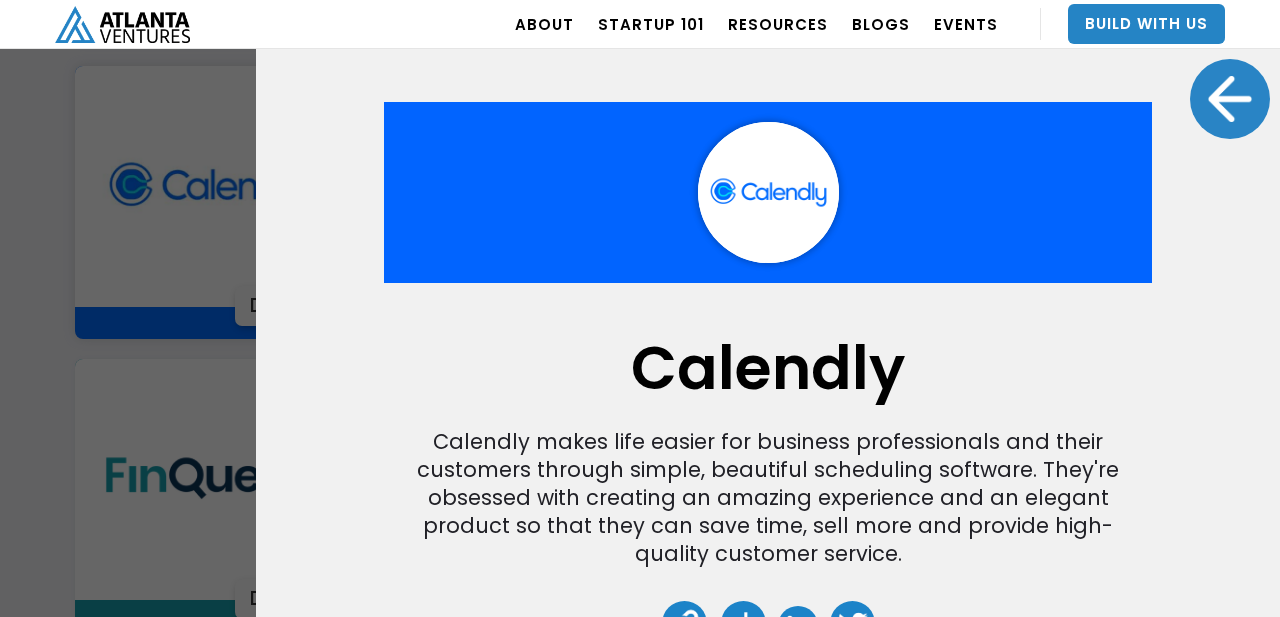 click at bounding box center (1230, 99) 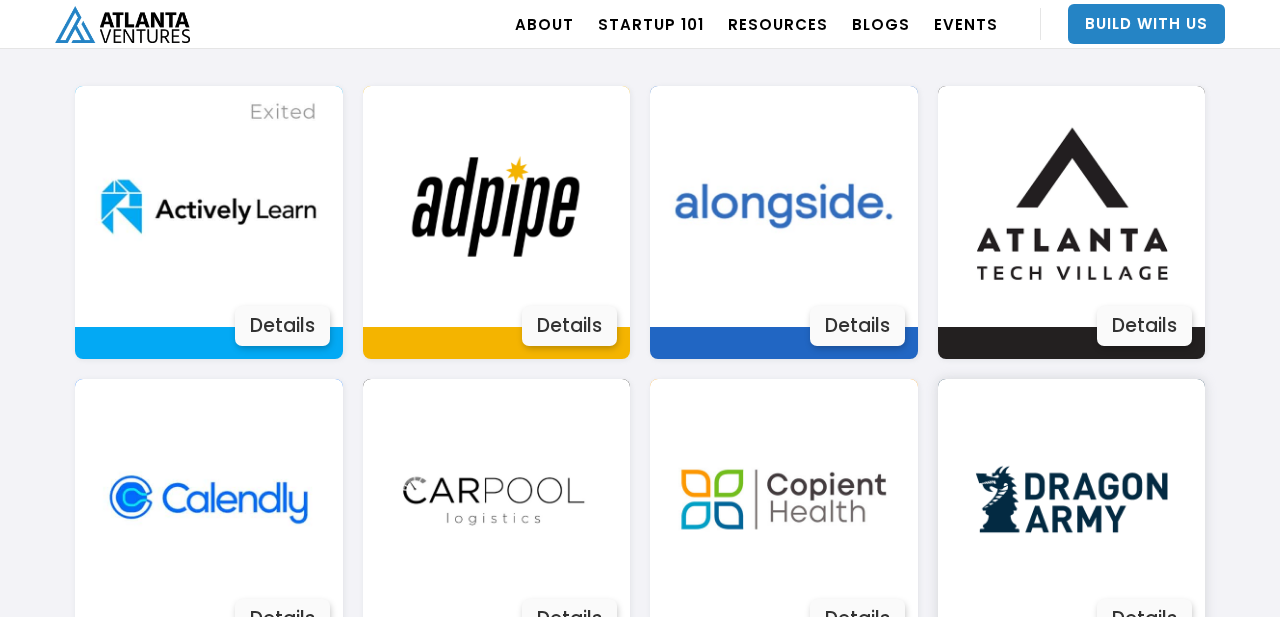 scroll, scrollTop: 1377, scrollLeft: 0, axis: vertical 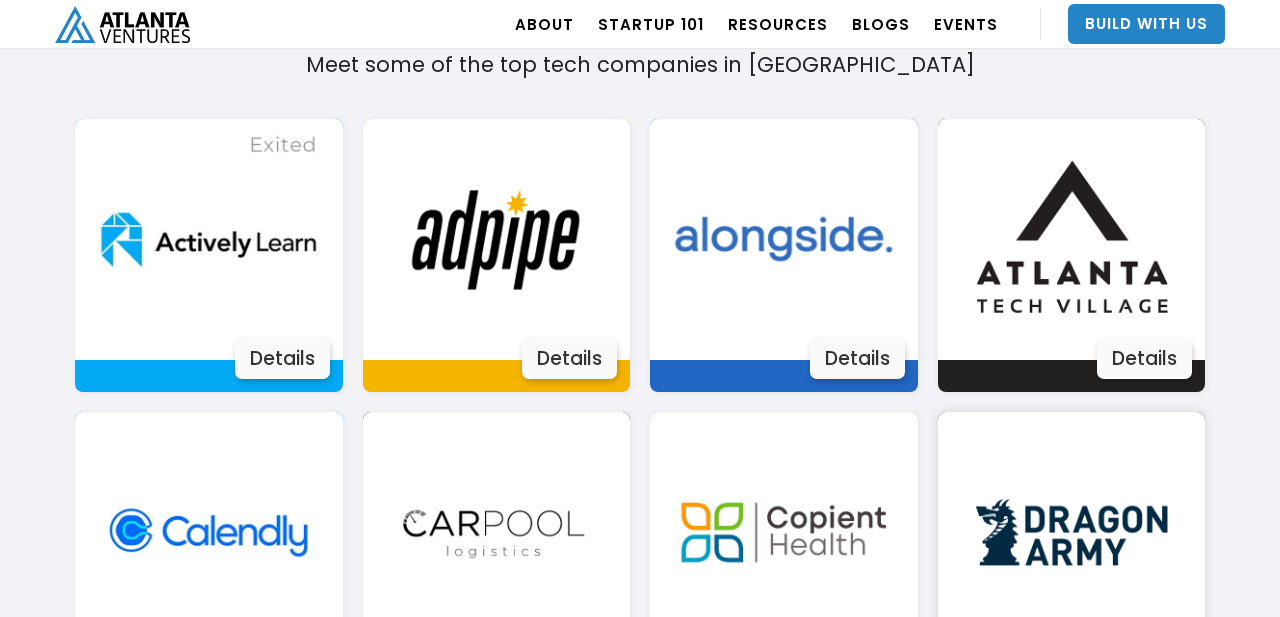 click at bounding box center [1071, 239] 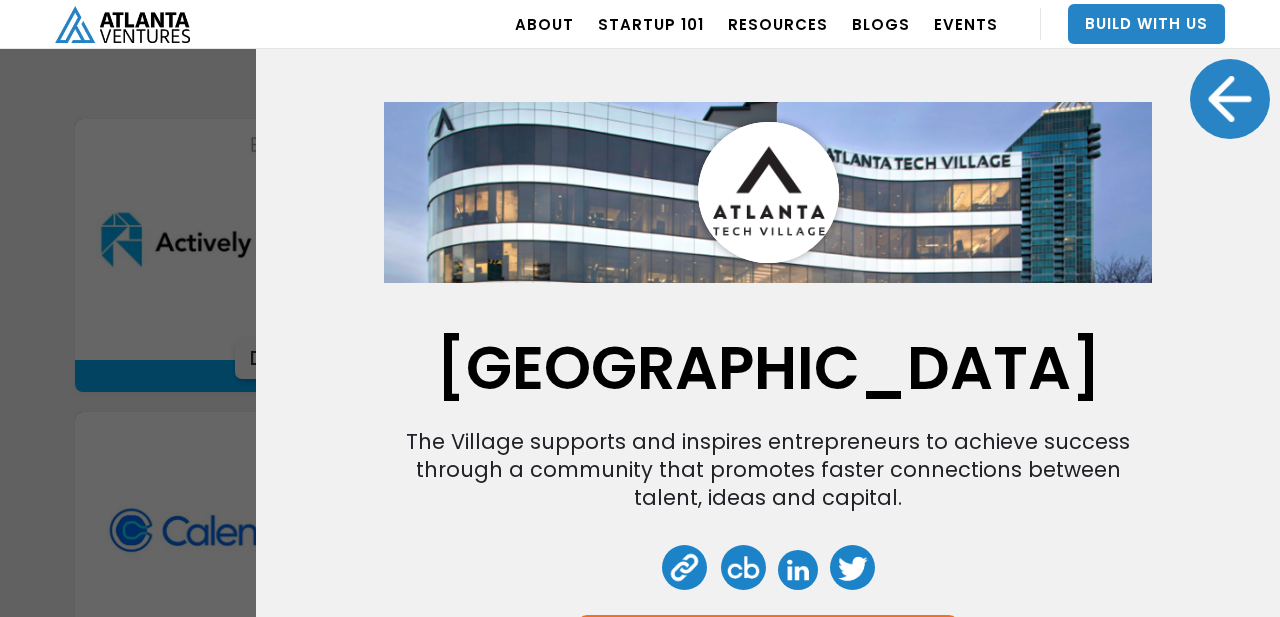 click at bounding box center (1230, 99) 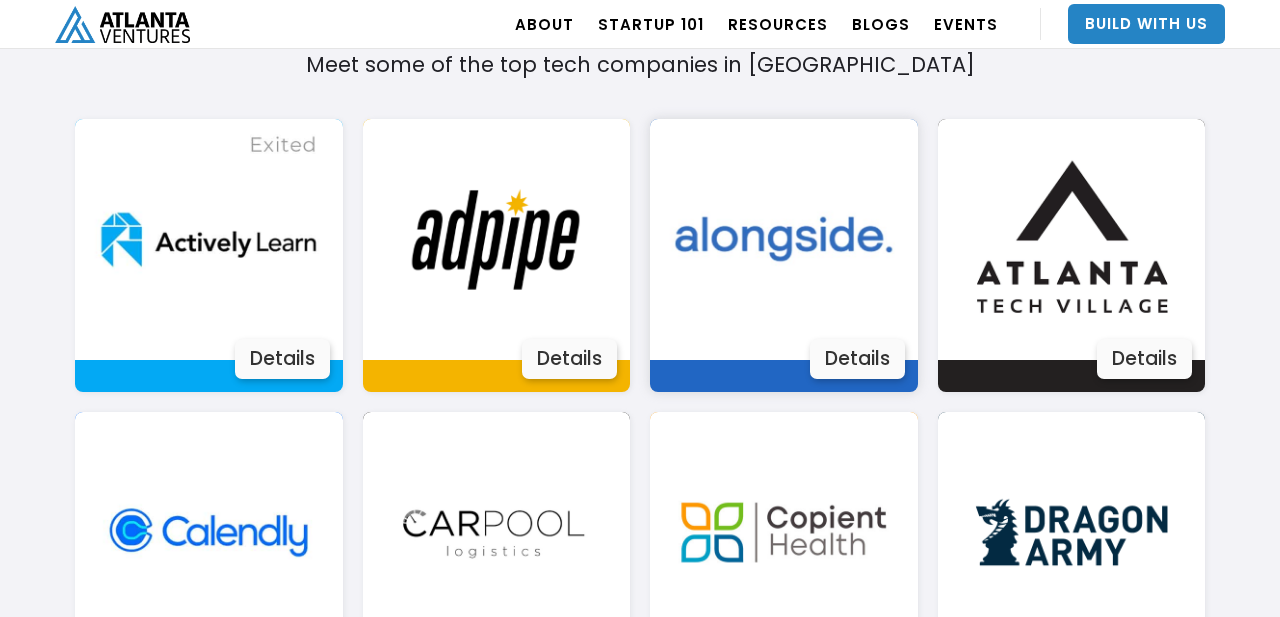 click at bounding box center (783, 239) 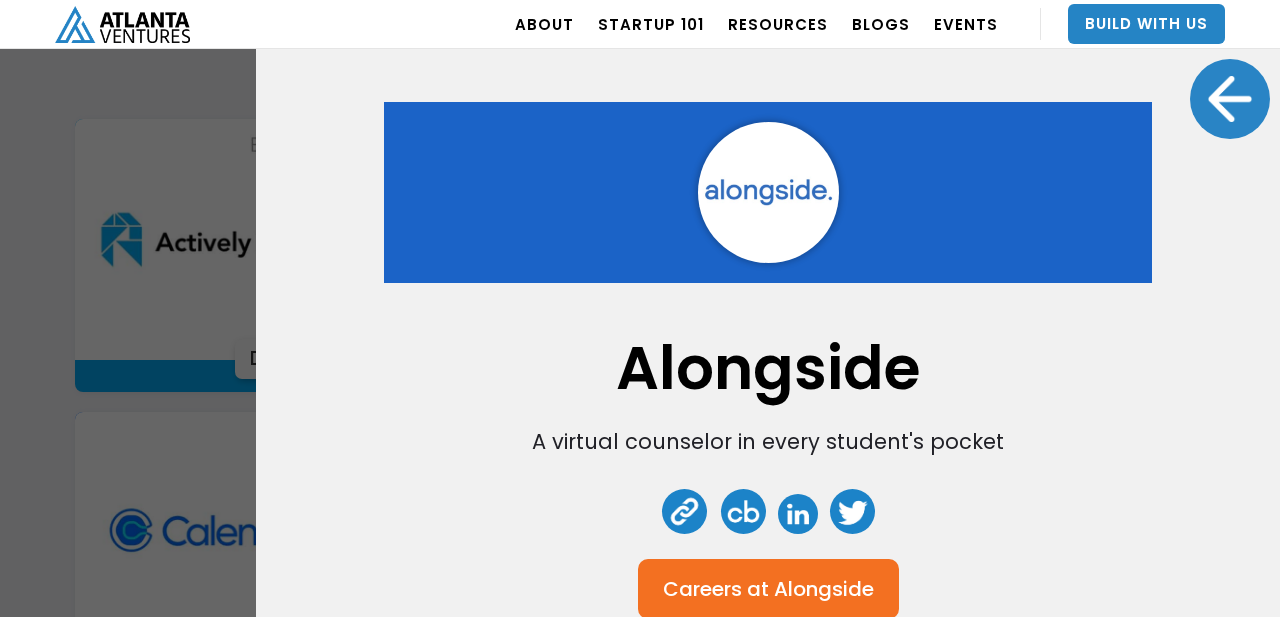 click at bounding box center [1230, 99] 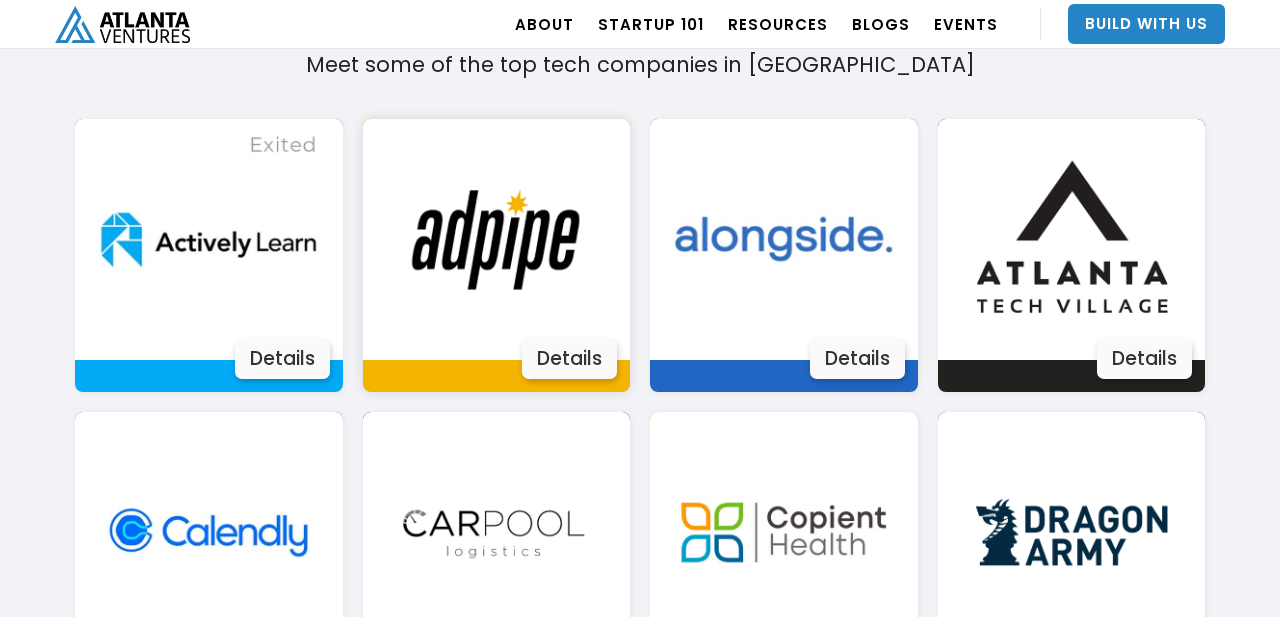 click at bounding box center [496, 239] 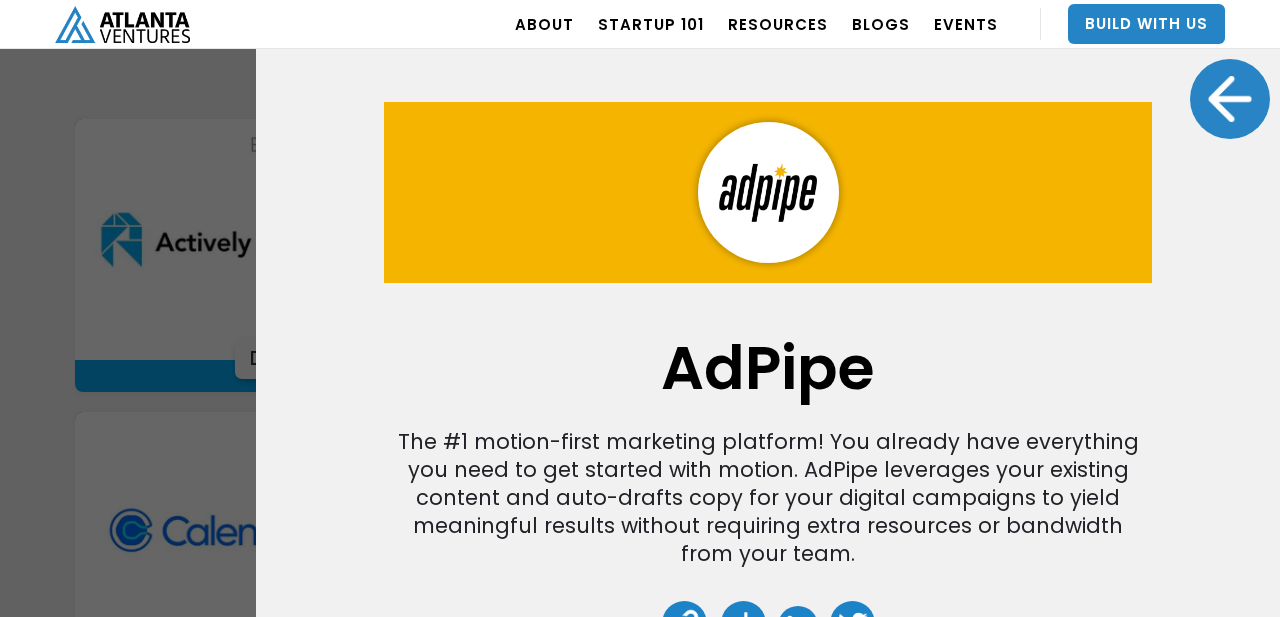 click at bounding box center [1230, 99] 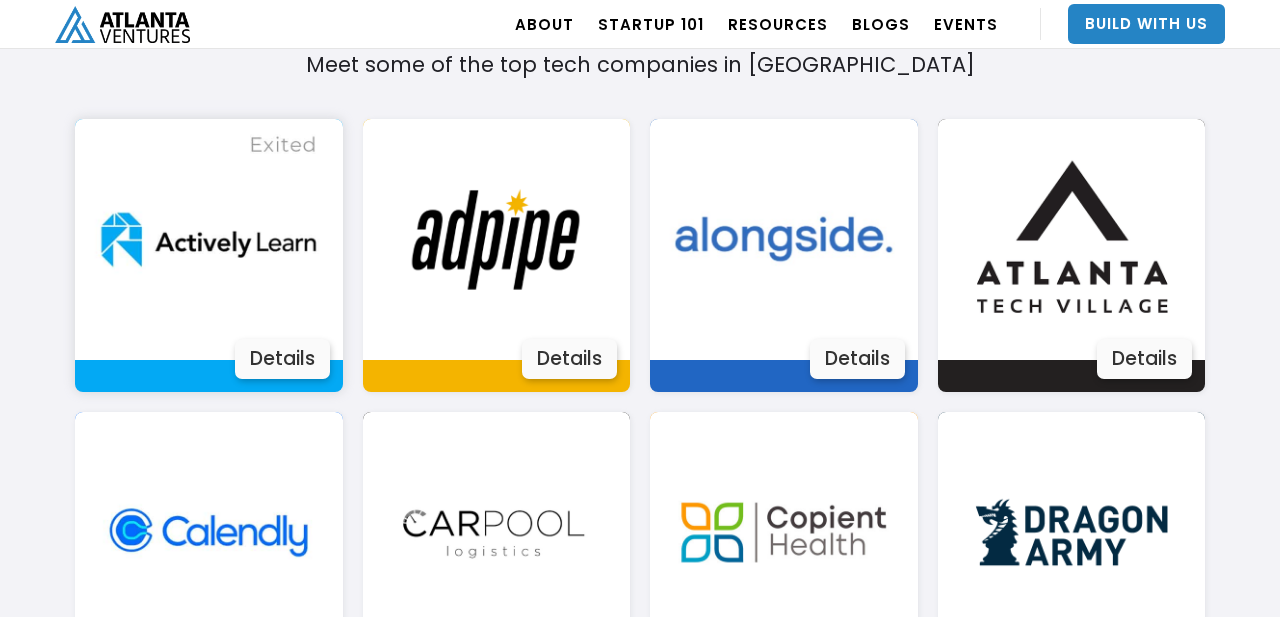 click at bounding box center (208, 239) 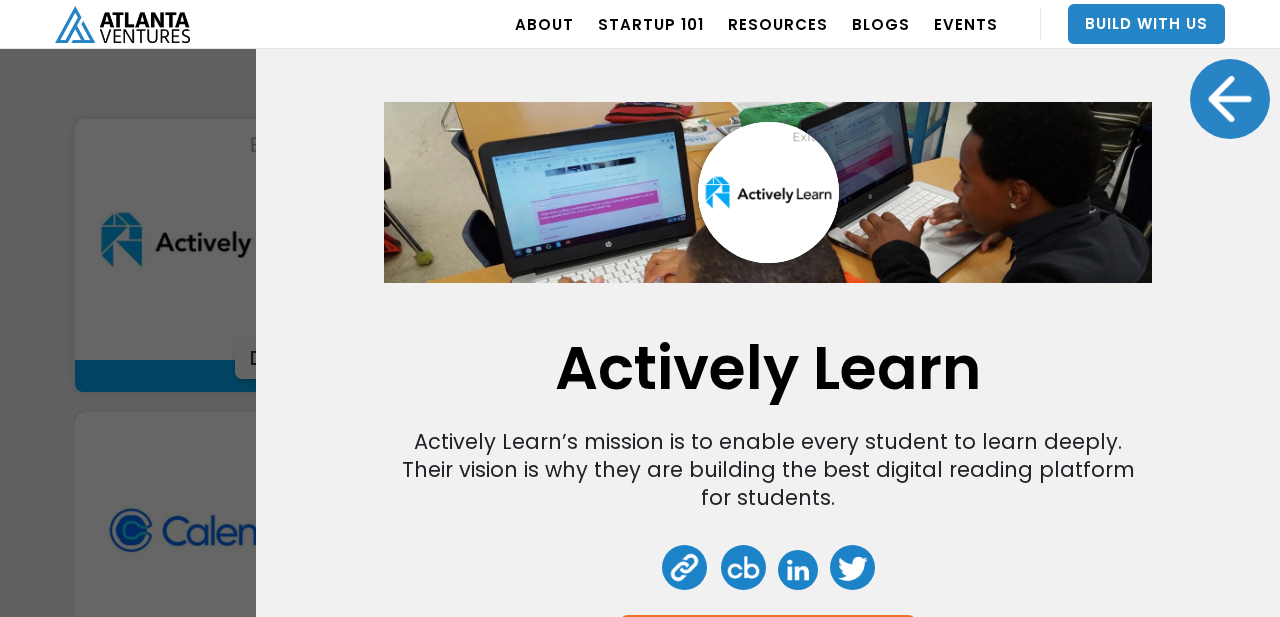 click at bounding box center [1230, 99] 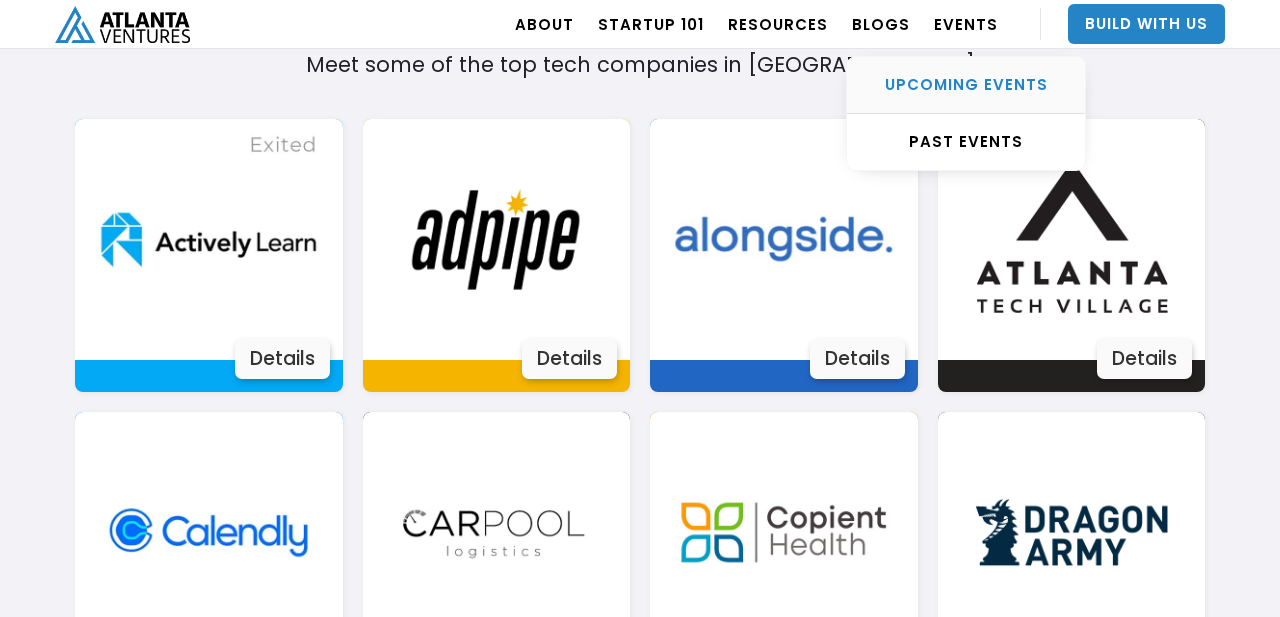 click on "UPCOMING EVENTS" at bounding box center (966, 85) 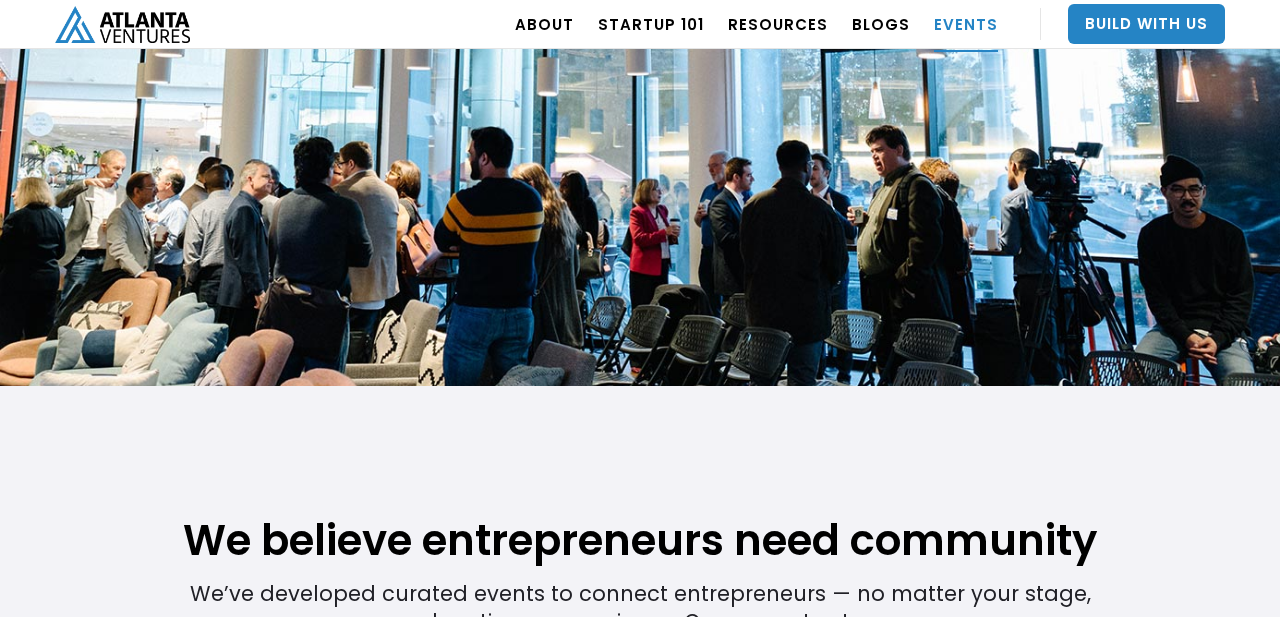 scroll, scrollTop: 0, scrollLeft: 0, axis: both 